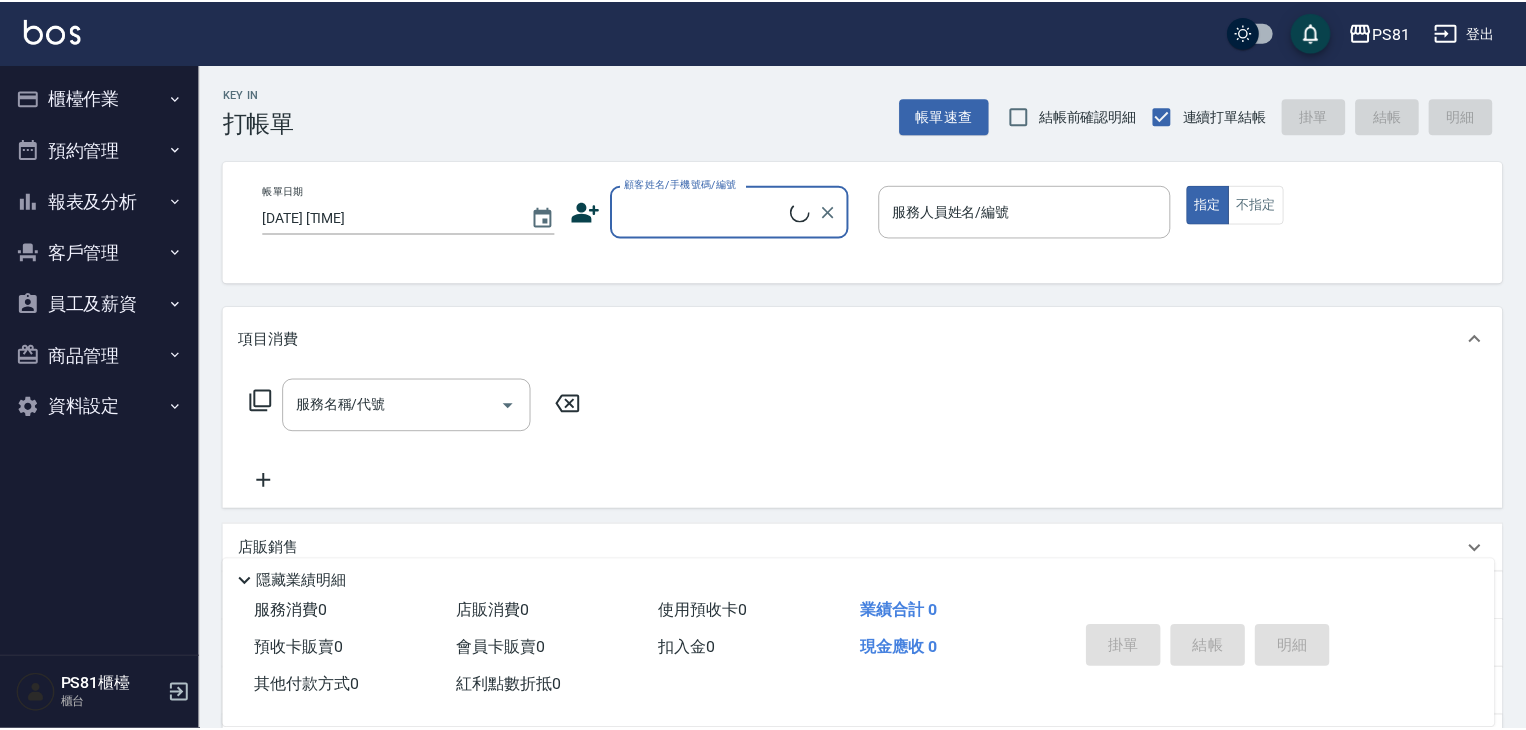 scroll, scrollTop: 0, scrollLeft: 0, axis: both 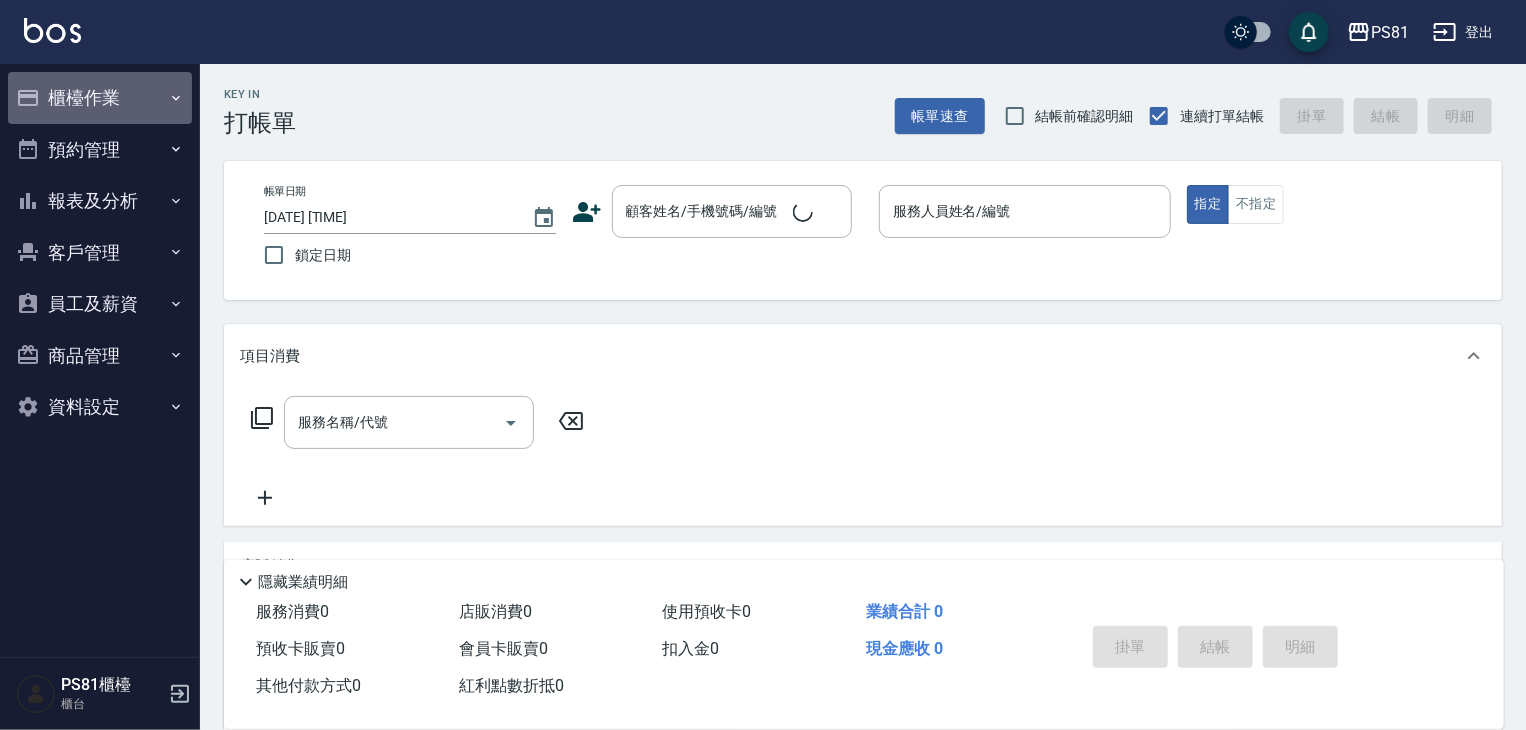 click on "櫃檯作業" at bounding box center [100, 98] 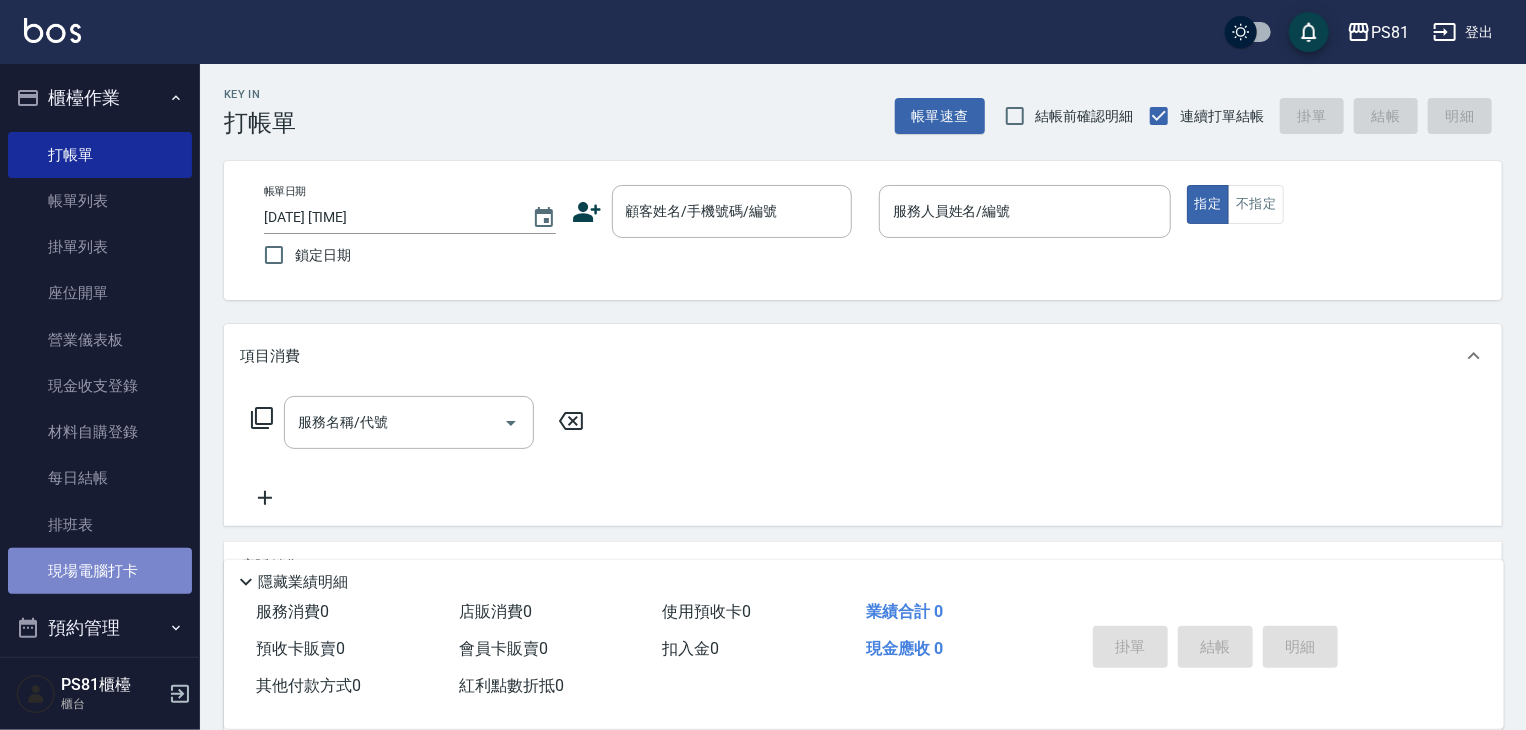 click on "現場電腦打卡" at bounding box center [100, 571] 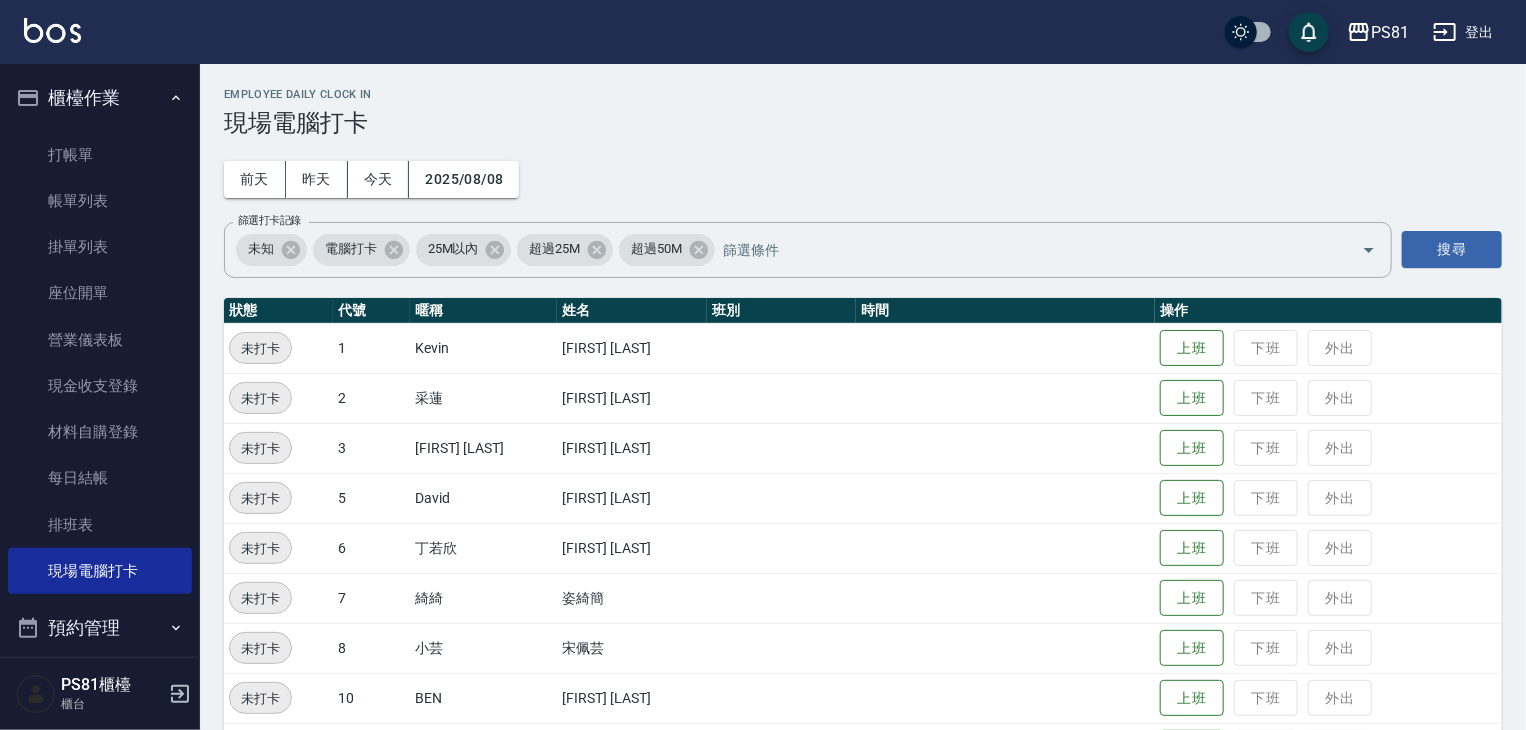 click on "上班 下班 外出" at bounding box center (1328, 648) 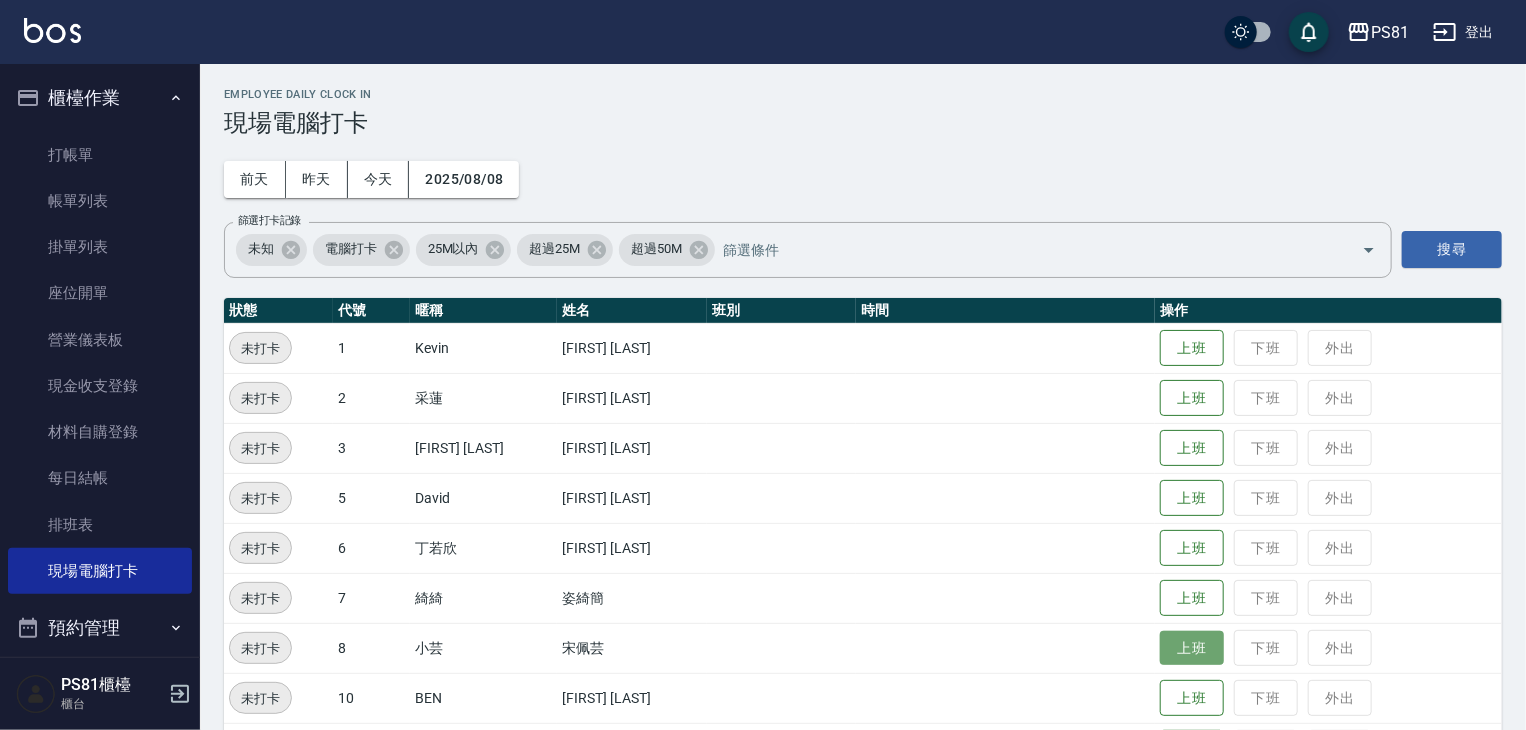 click on "上班" at bounding box center (1192, 648) 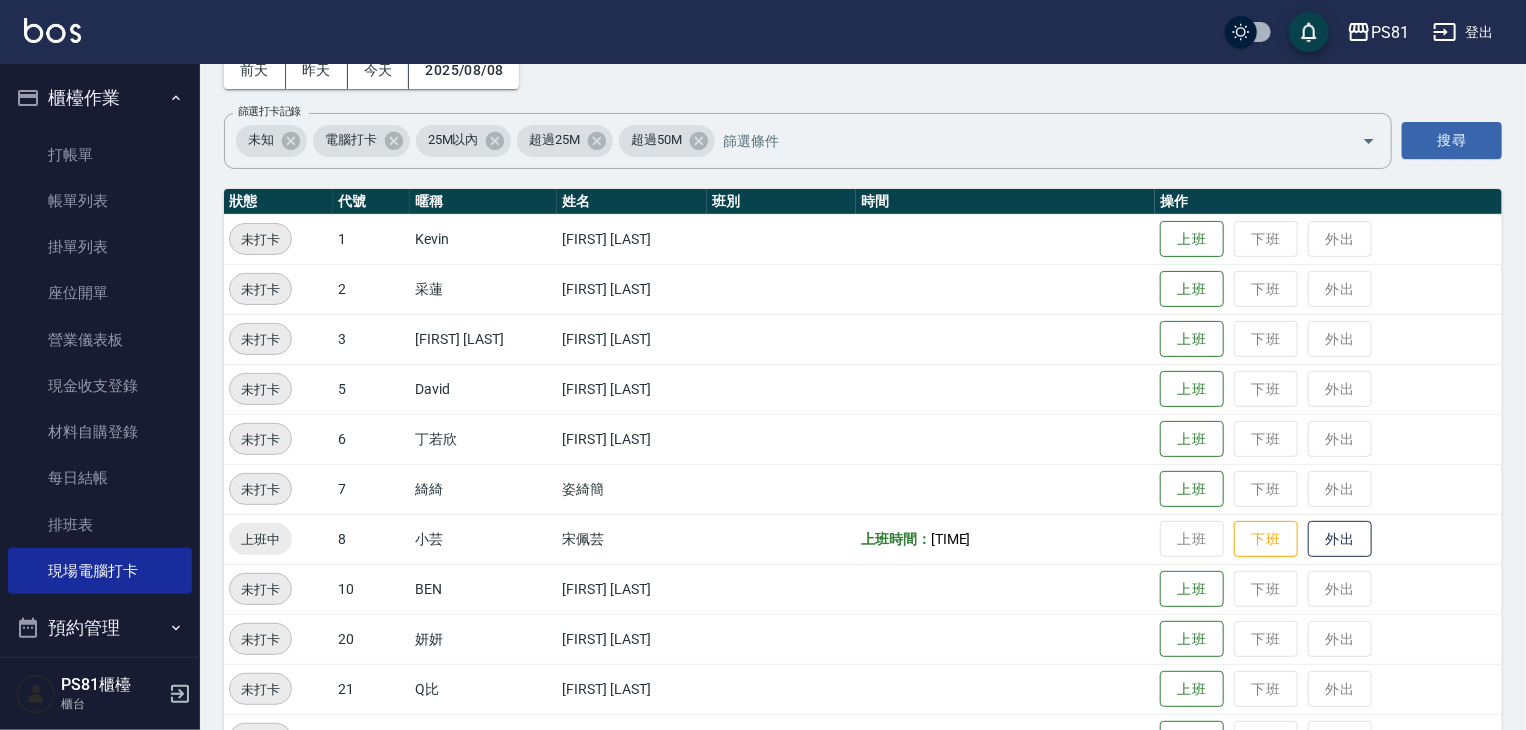 scroll, scrollTop: 200, scrollLeft: 0, axis: vertical 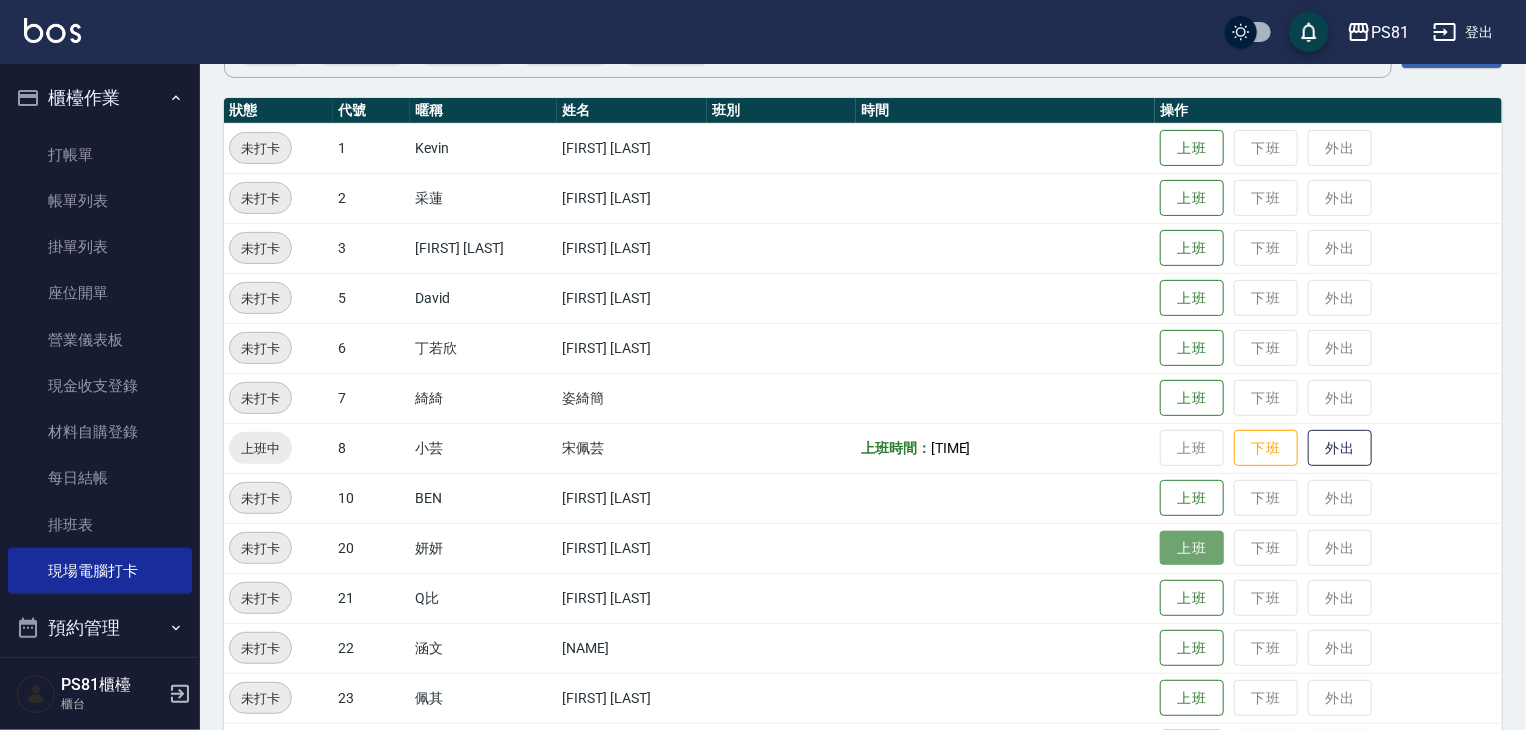 click on "上班" at bounding box center [1192, 548] 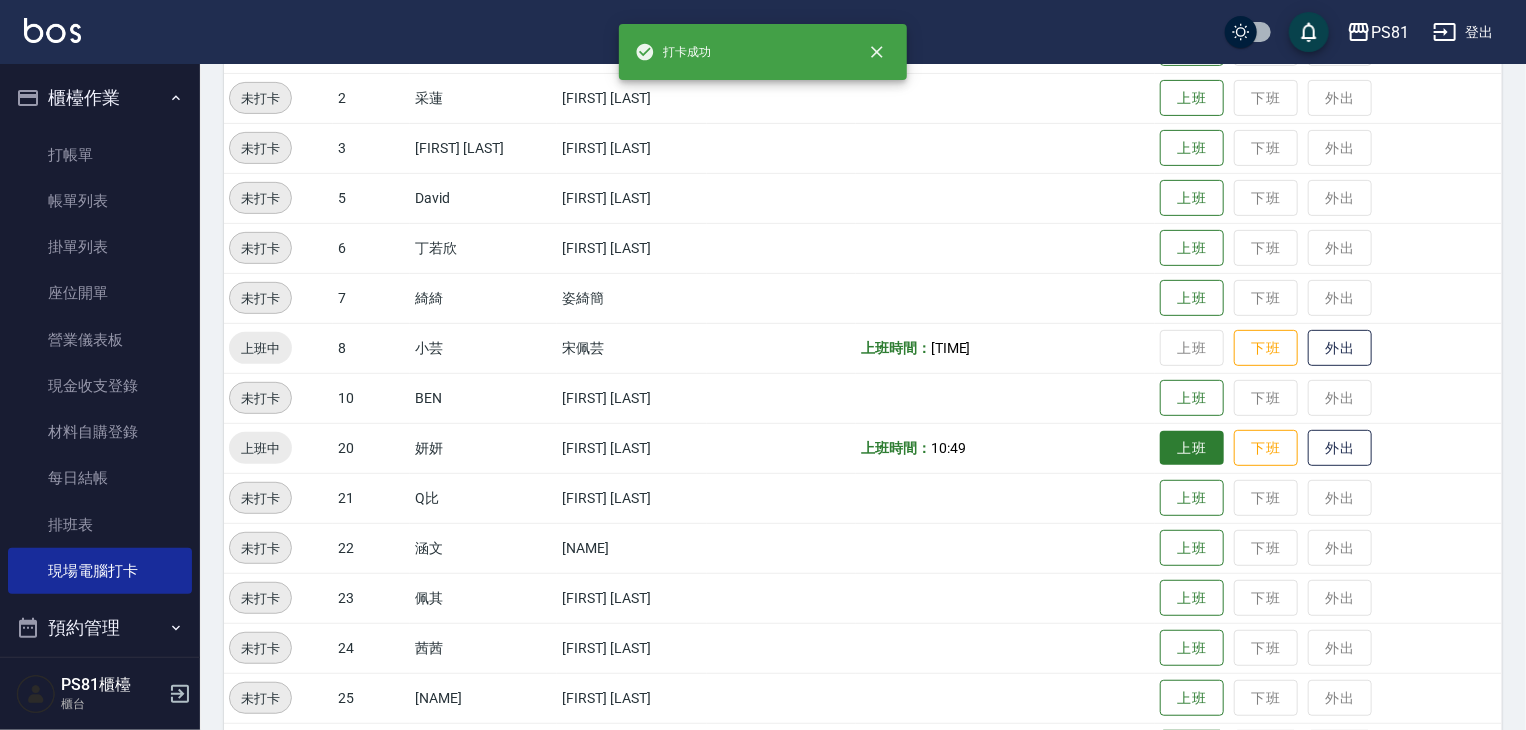 scroll, scrollTop: 400, scrollLeft: 0, axis: vertical 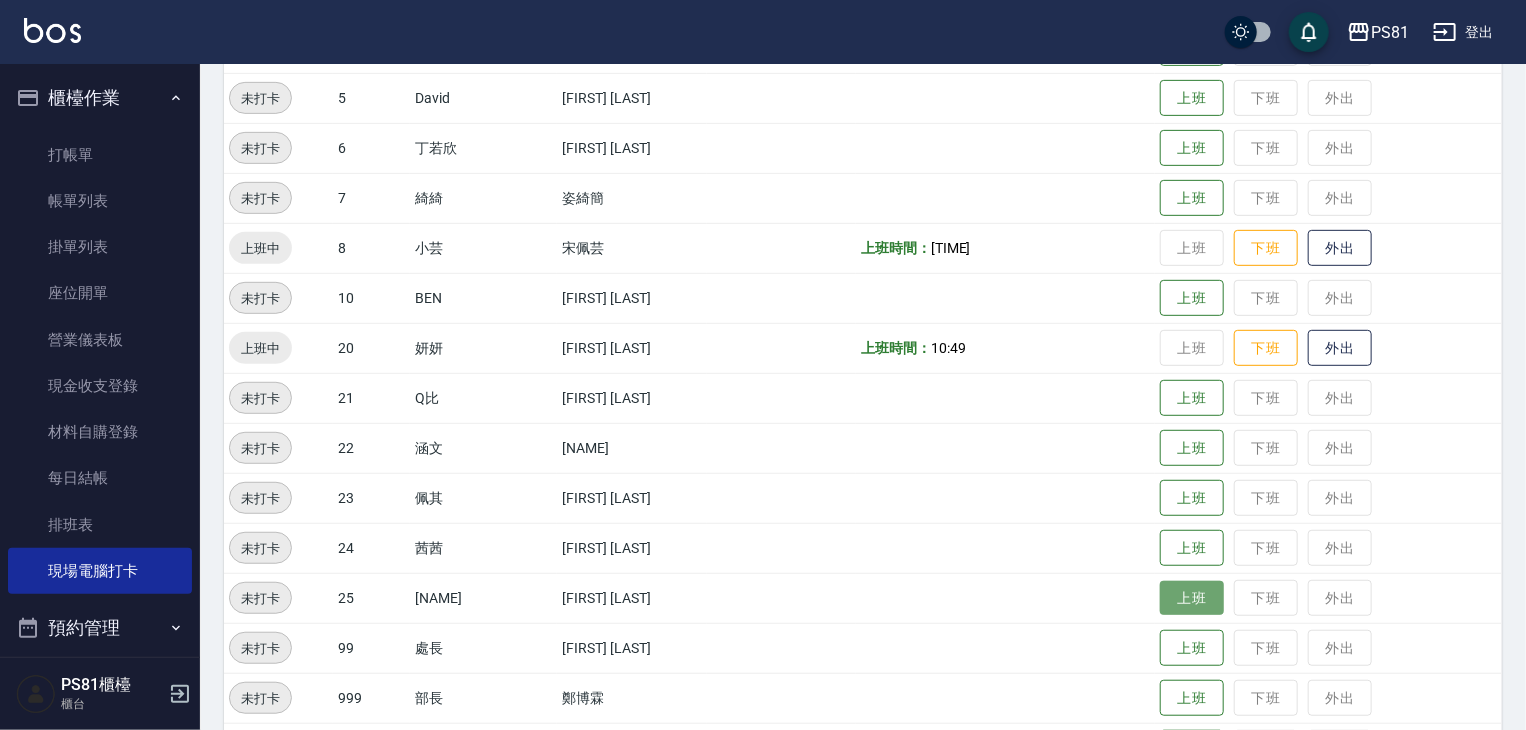 click on "上班" at bounding box center [1192, 598] 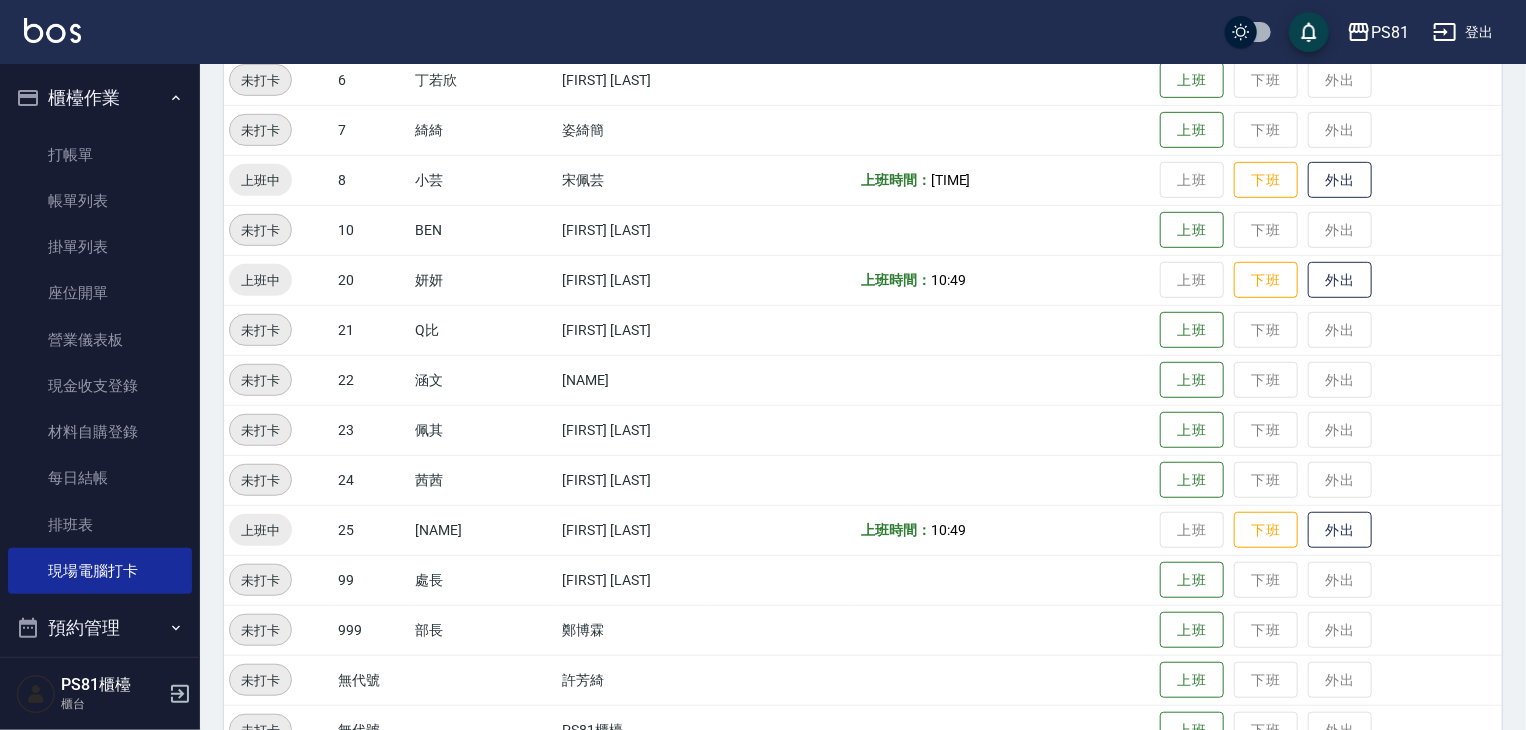 scroll, scrollTop: 517, scrollLeft: 0, axis: vertical 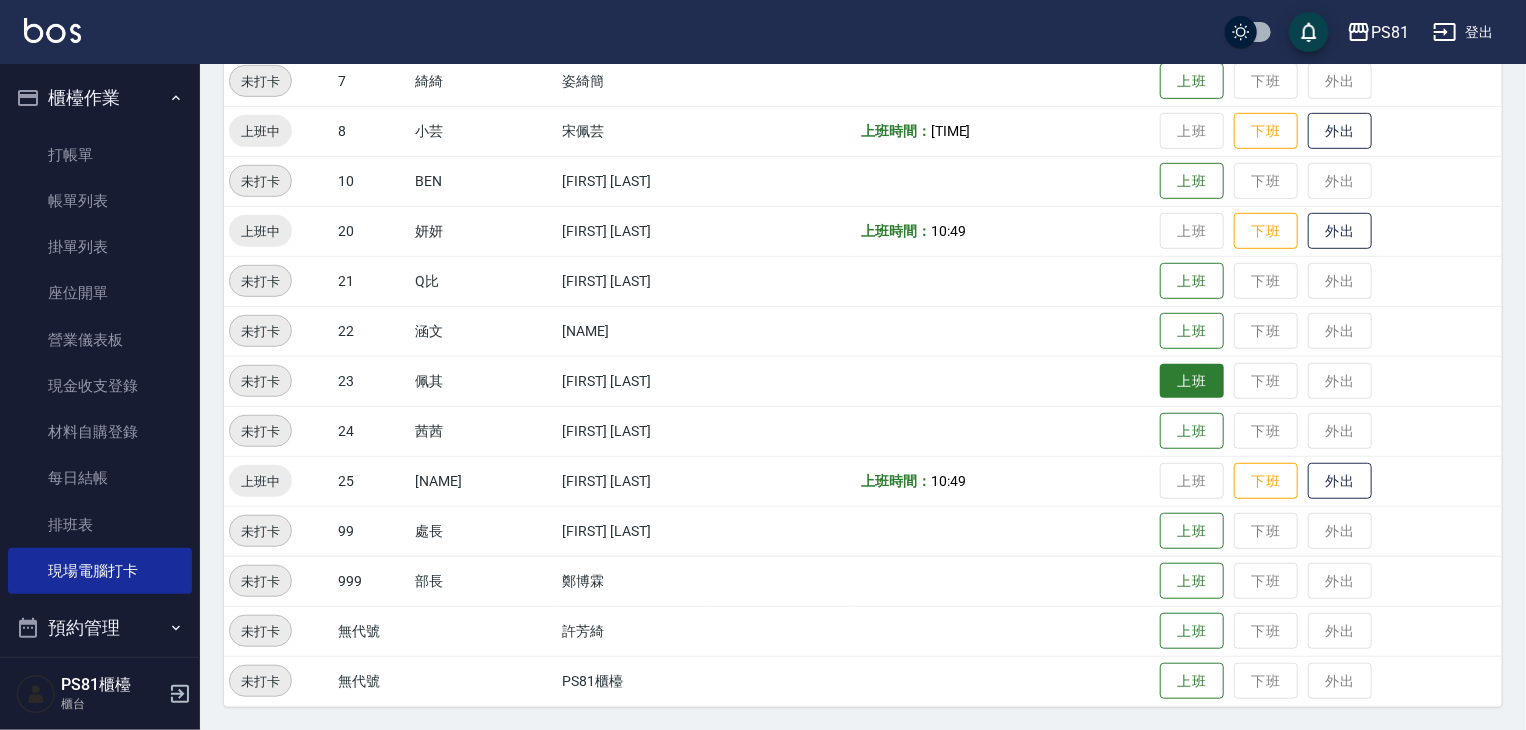 click on "上班" at bounding box center [1192, 381] 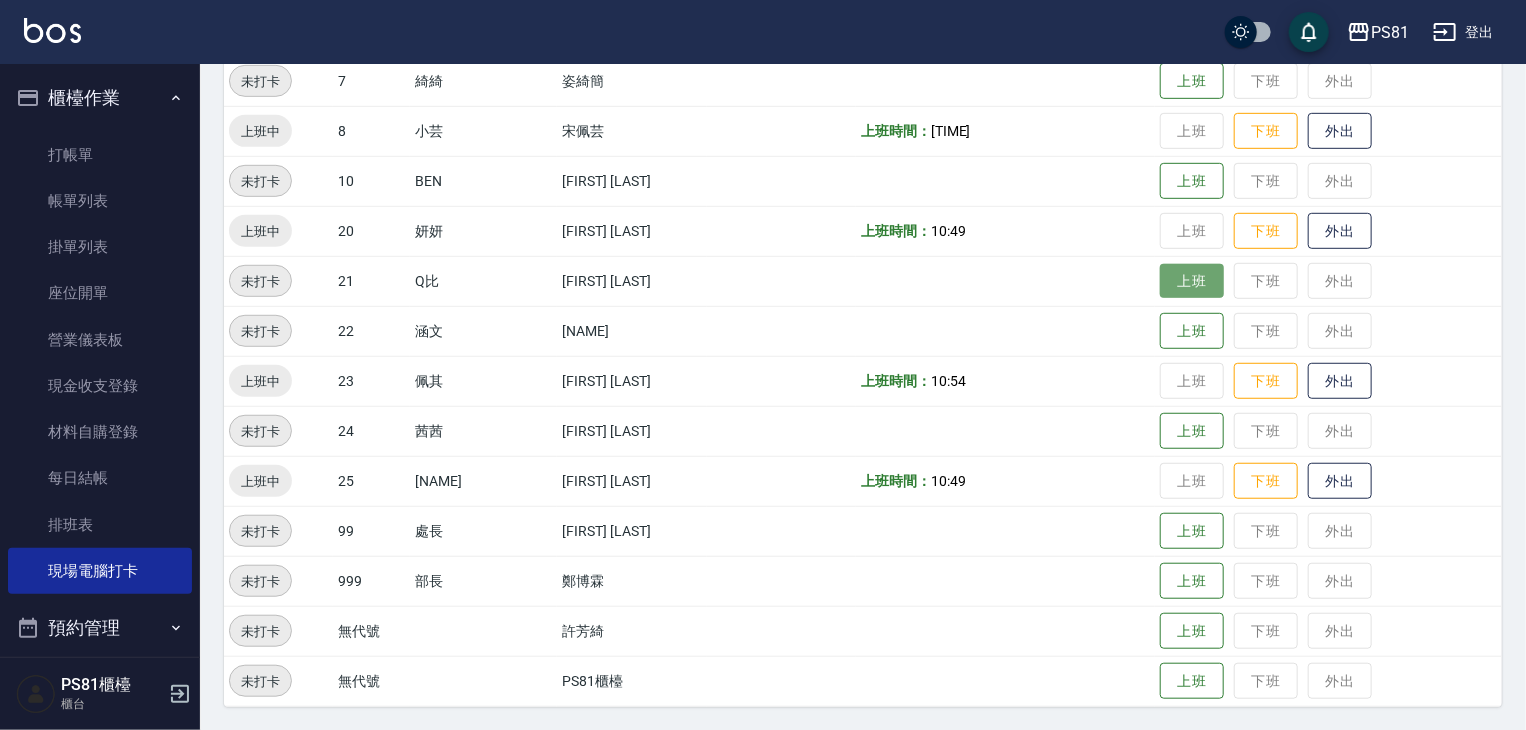 click on "上班" at bounding box center [1192, 281] 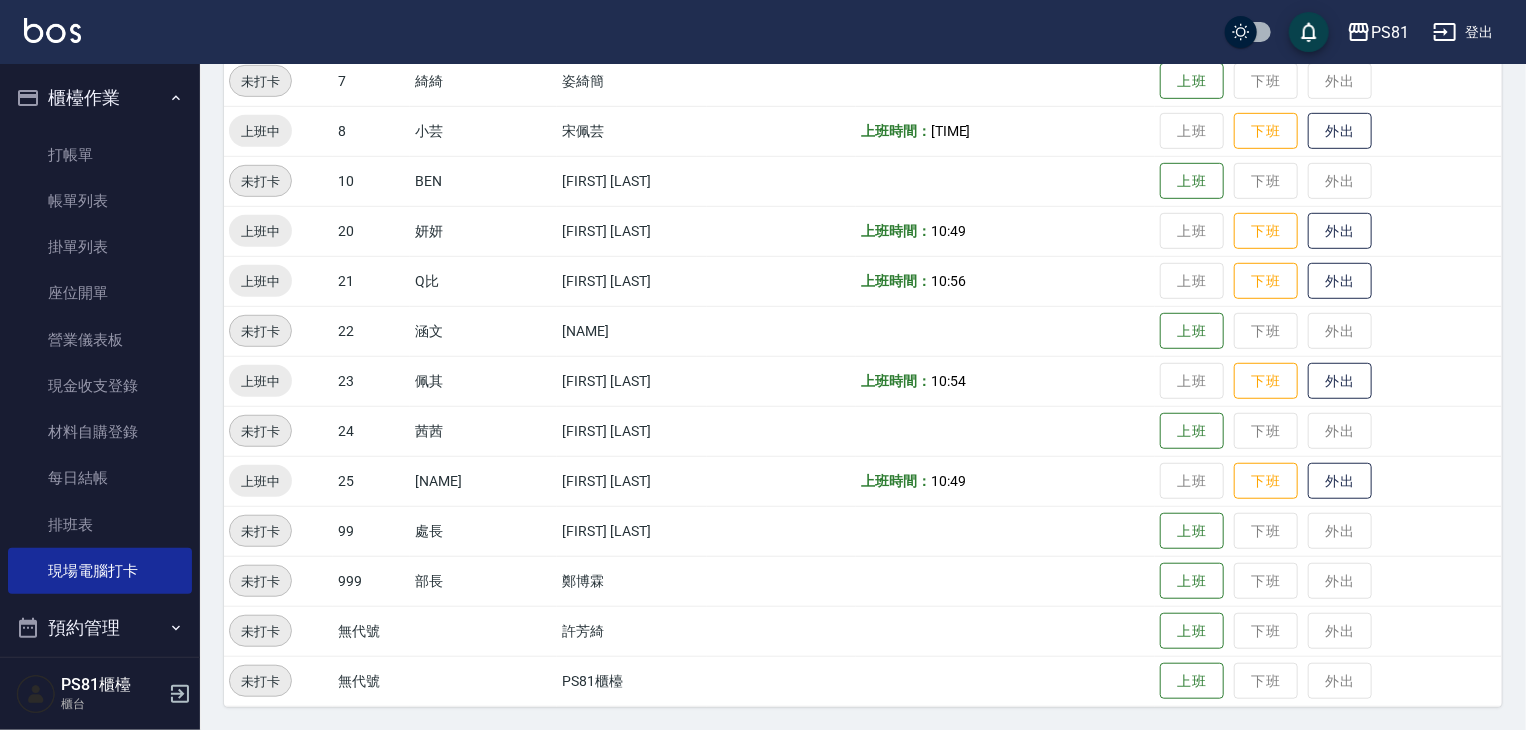 scroll, scrollTop: 17, scrollLeft: 0, axis: vertical 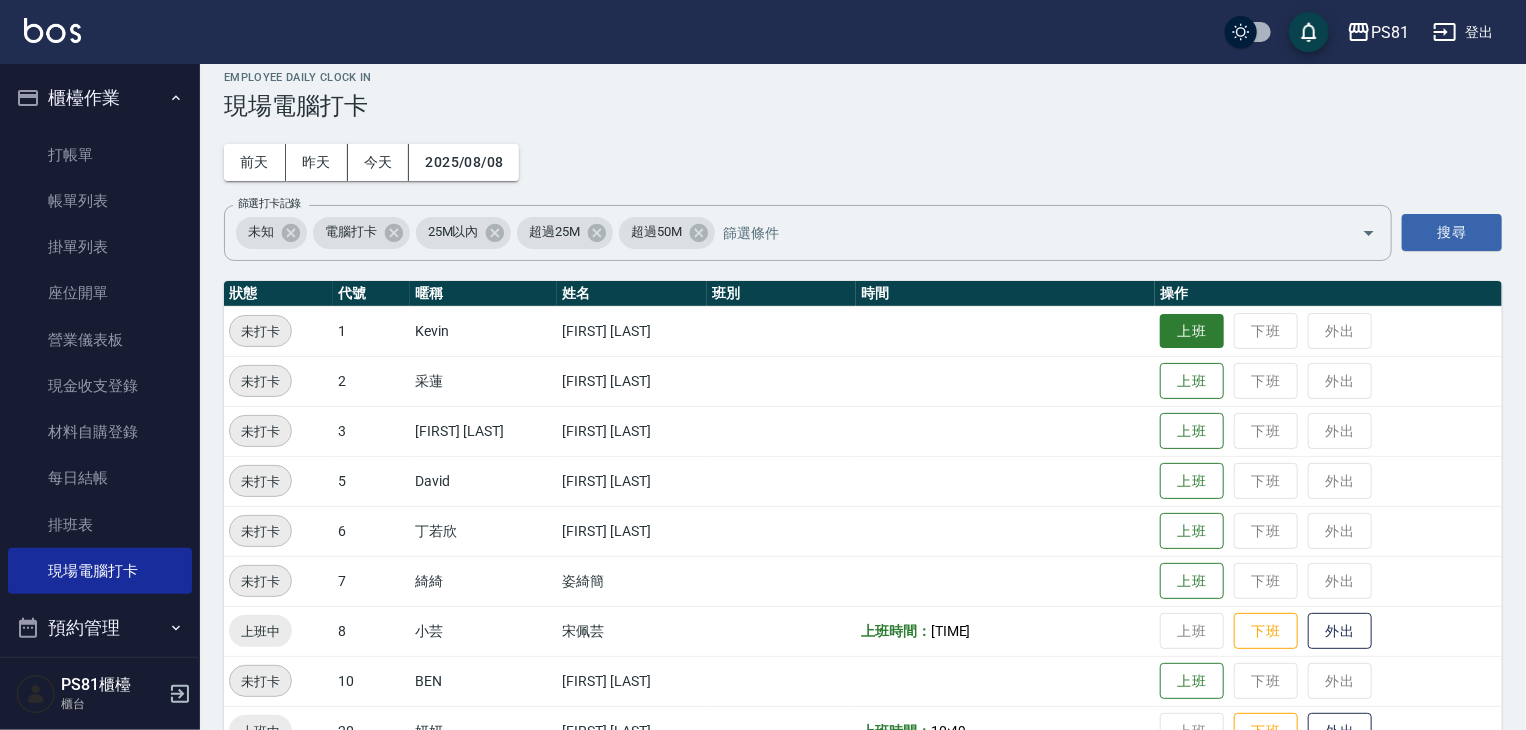click on "上班" at bounding box center (1192, 331) 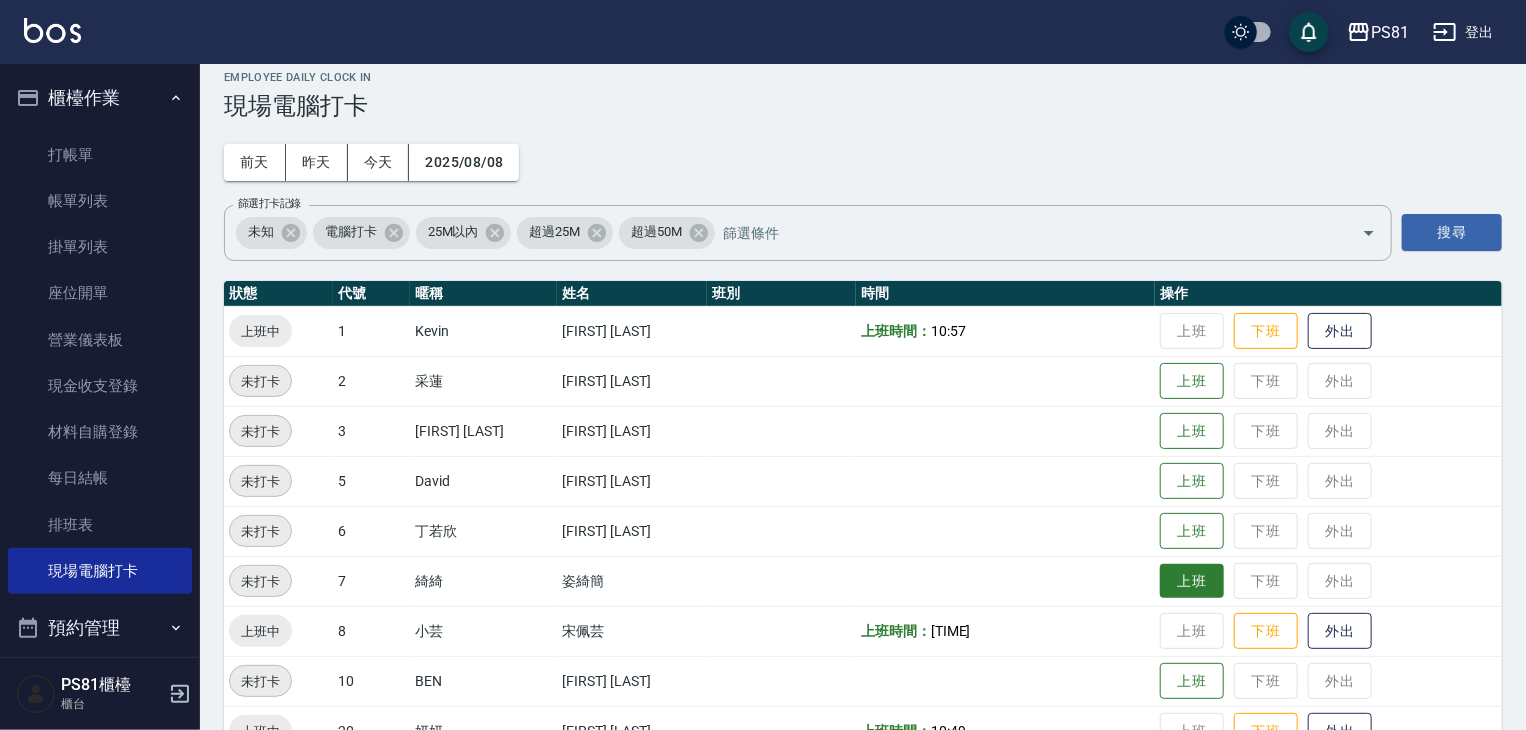 click on "上班" at bounding box center (1192, 581) 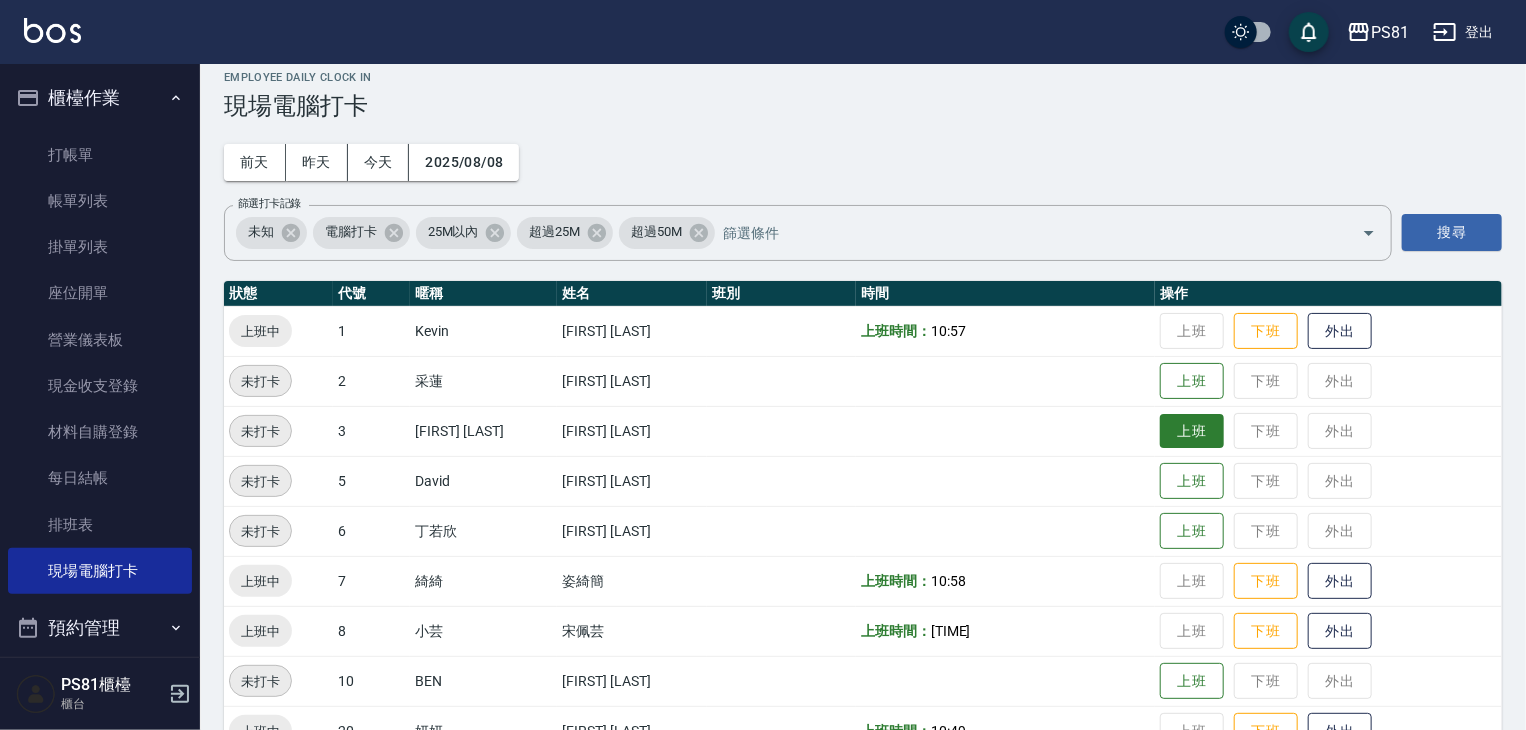 click on "上班" at bounding box center [1192, 431] 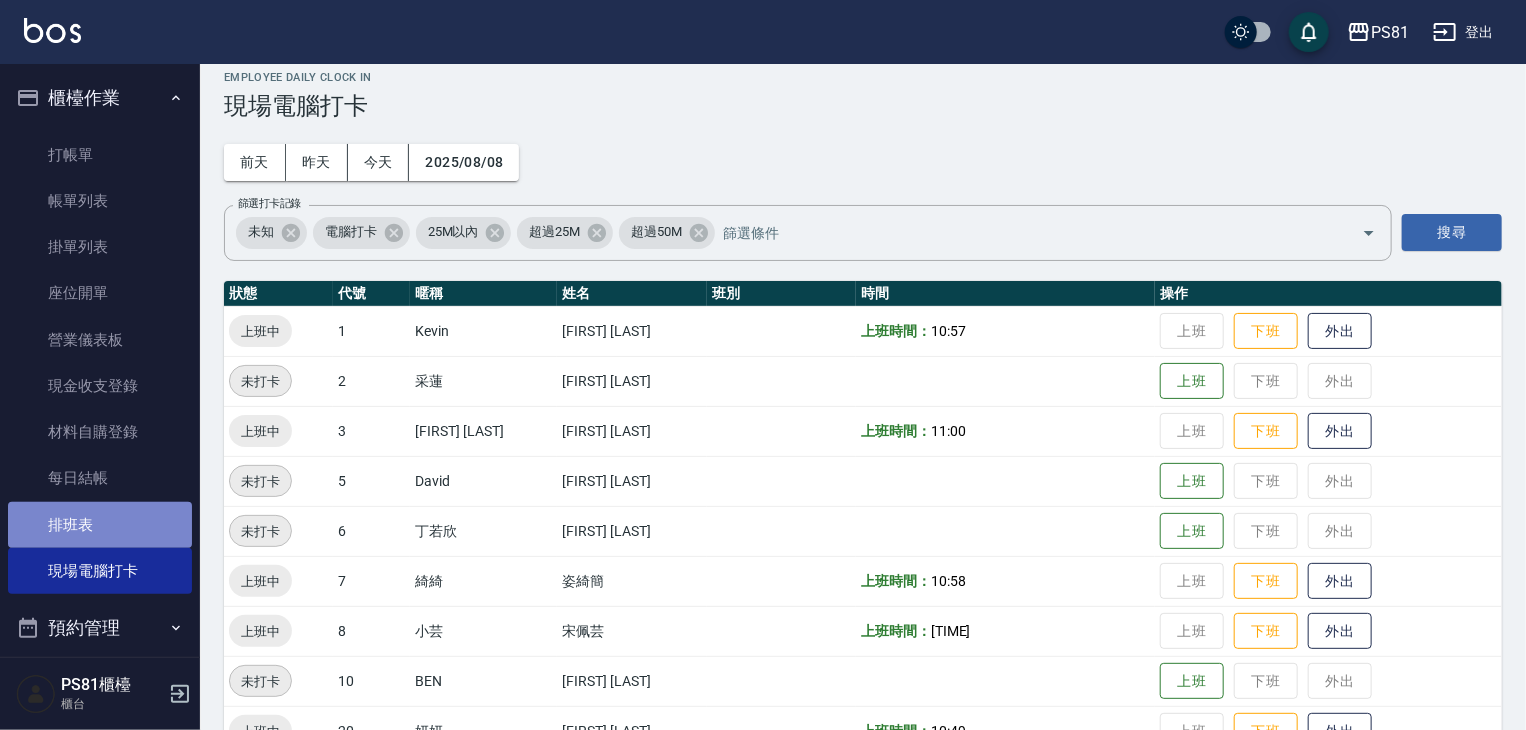 click on "排班表" at bounding box center [100, 525] 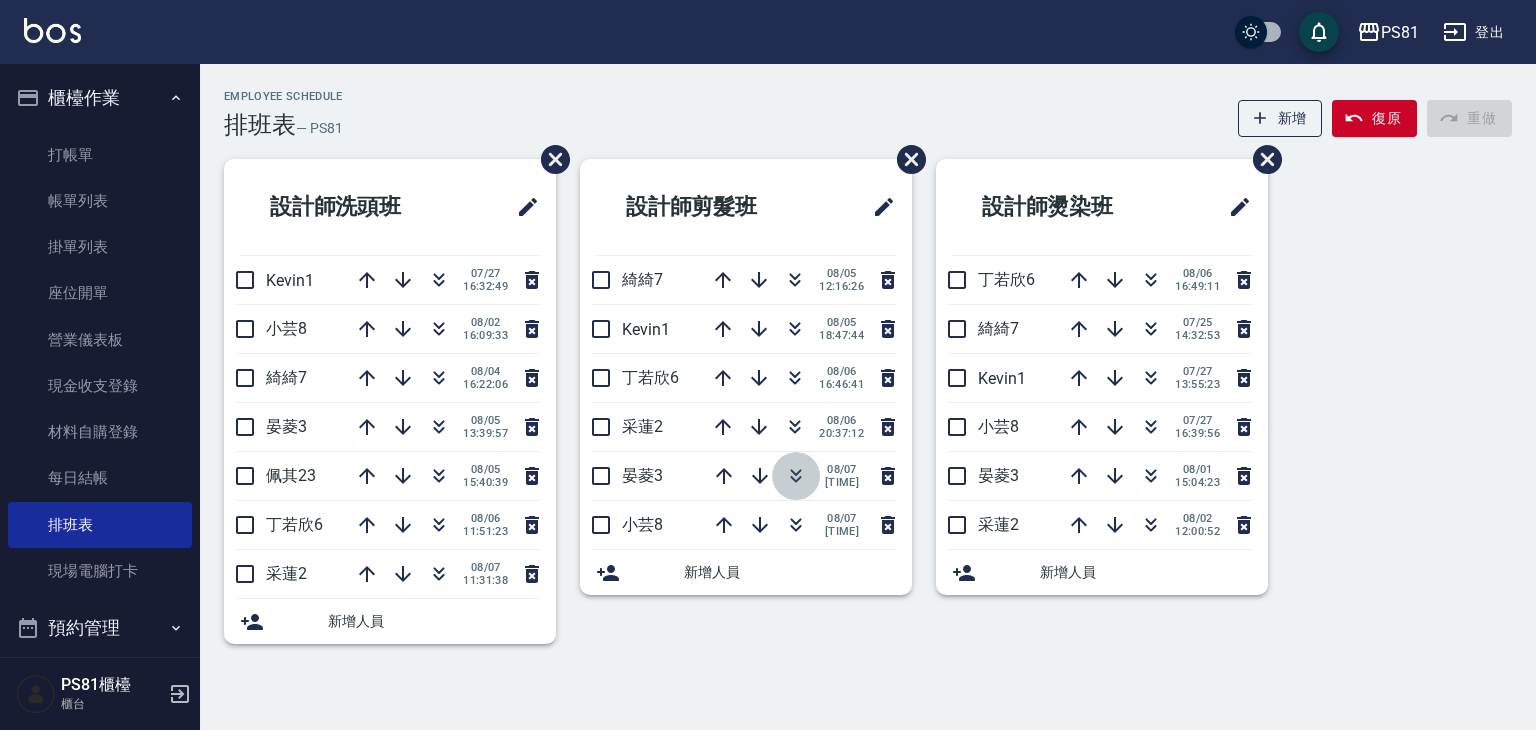 click 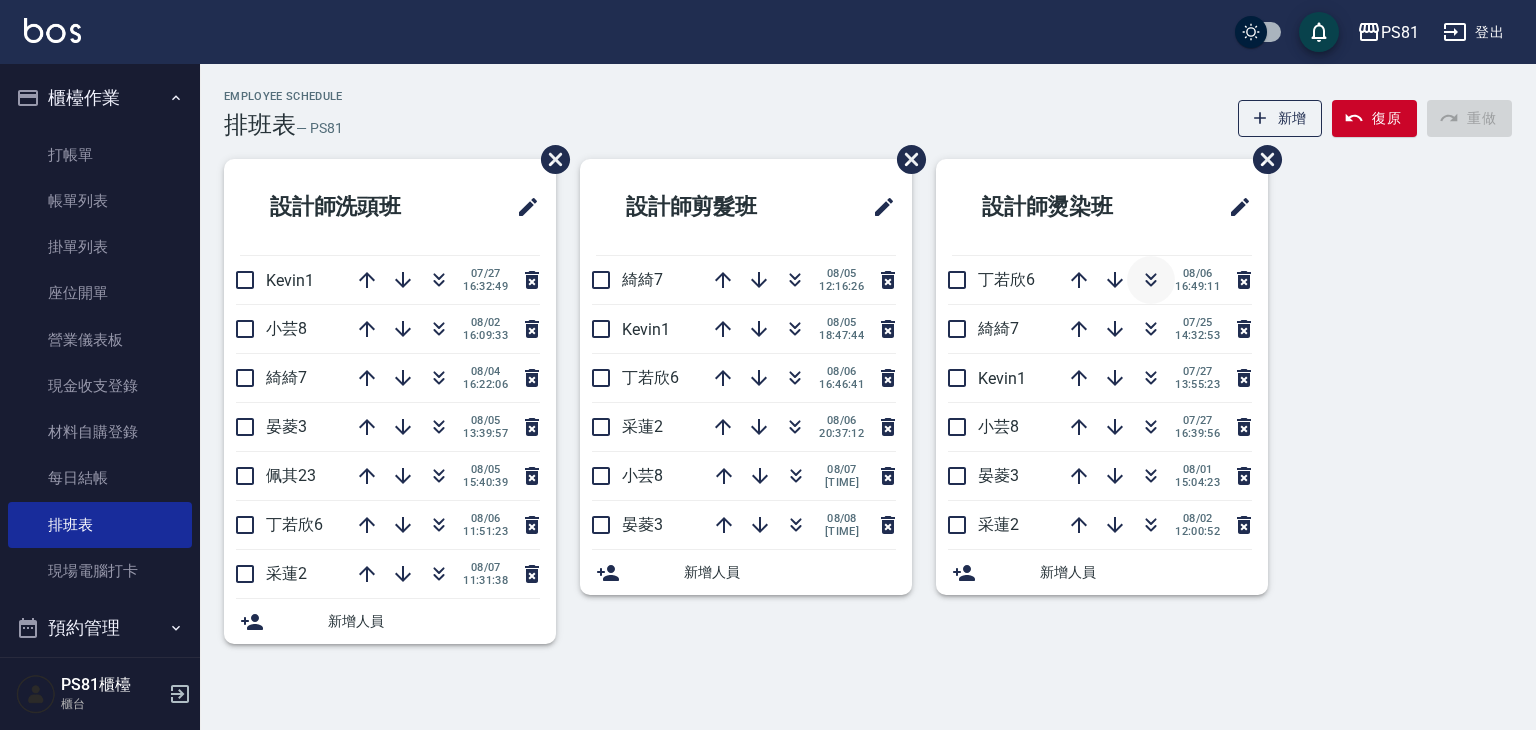 click 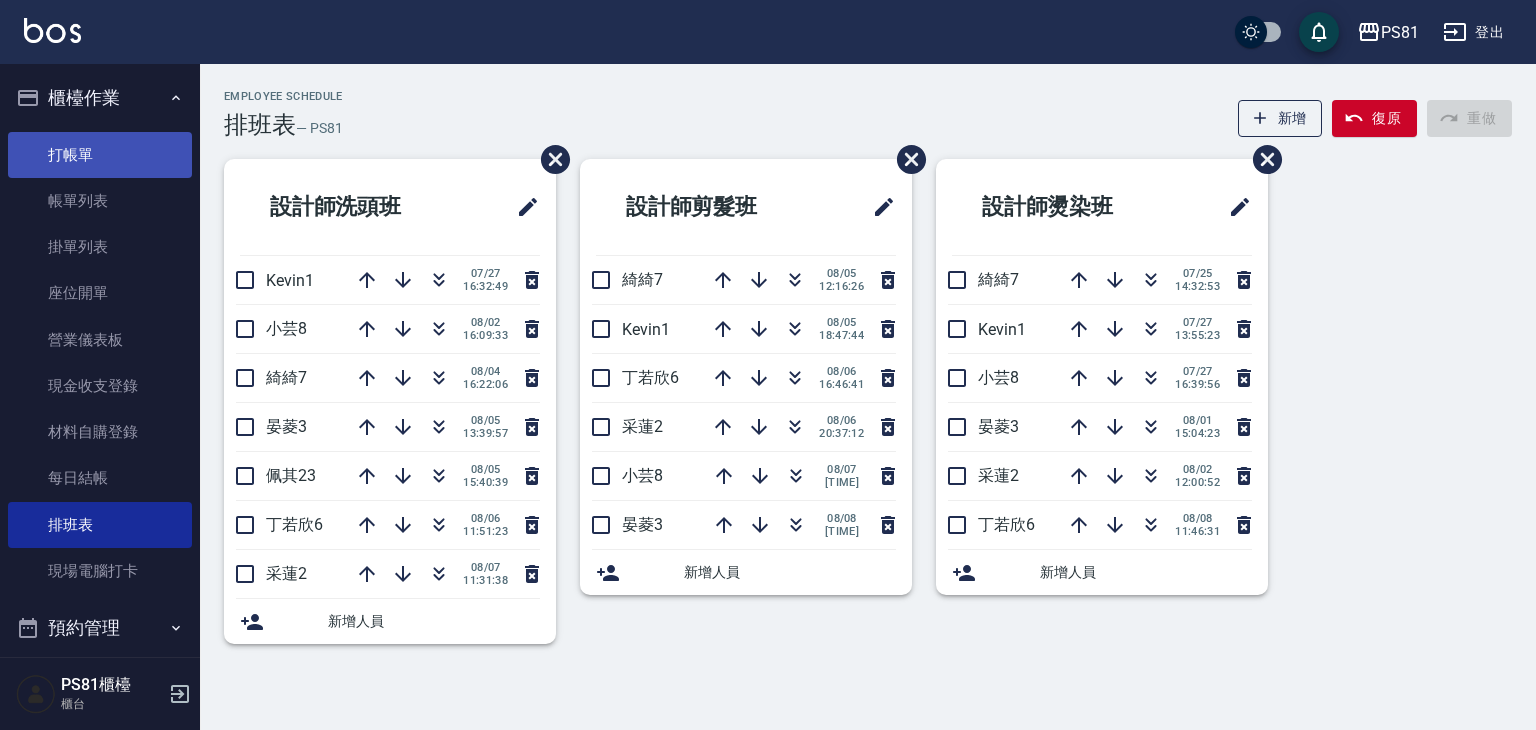 click on "打帳單" at bounding box center (100, 155) 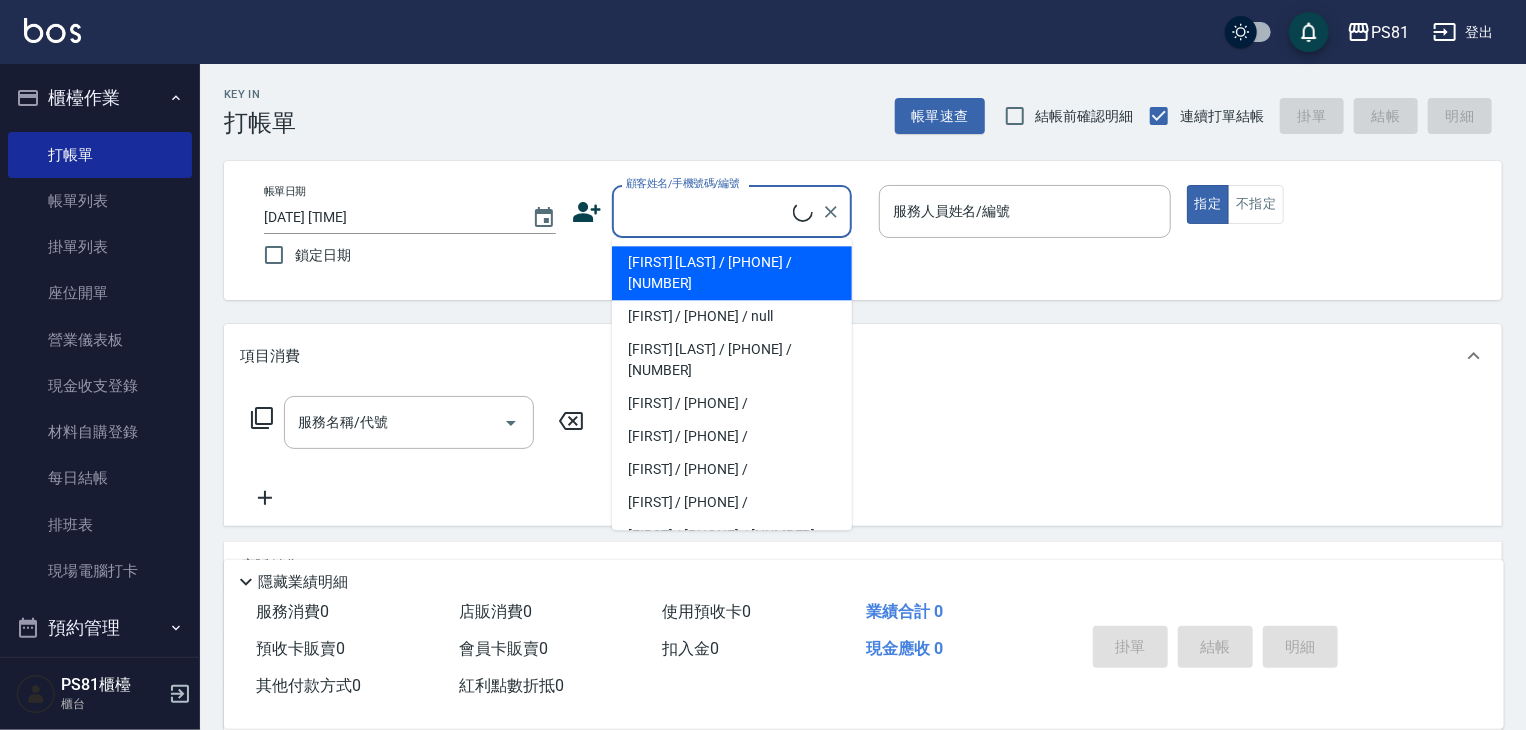 click on "顧客姓名/手機號碼/編號" at bounding box center [707, 211] 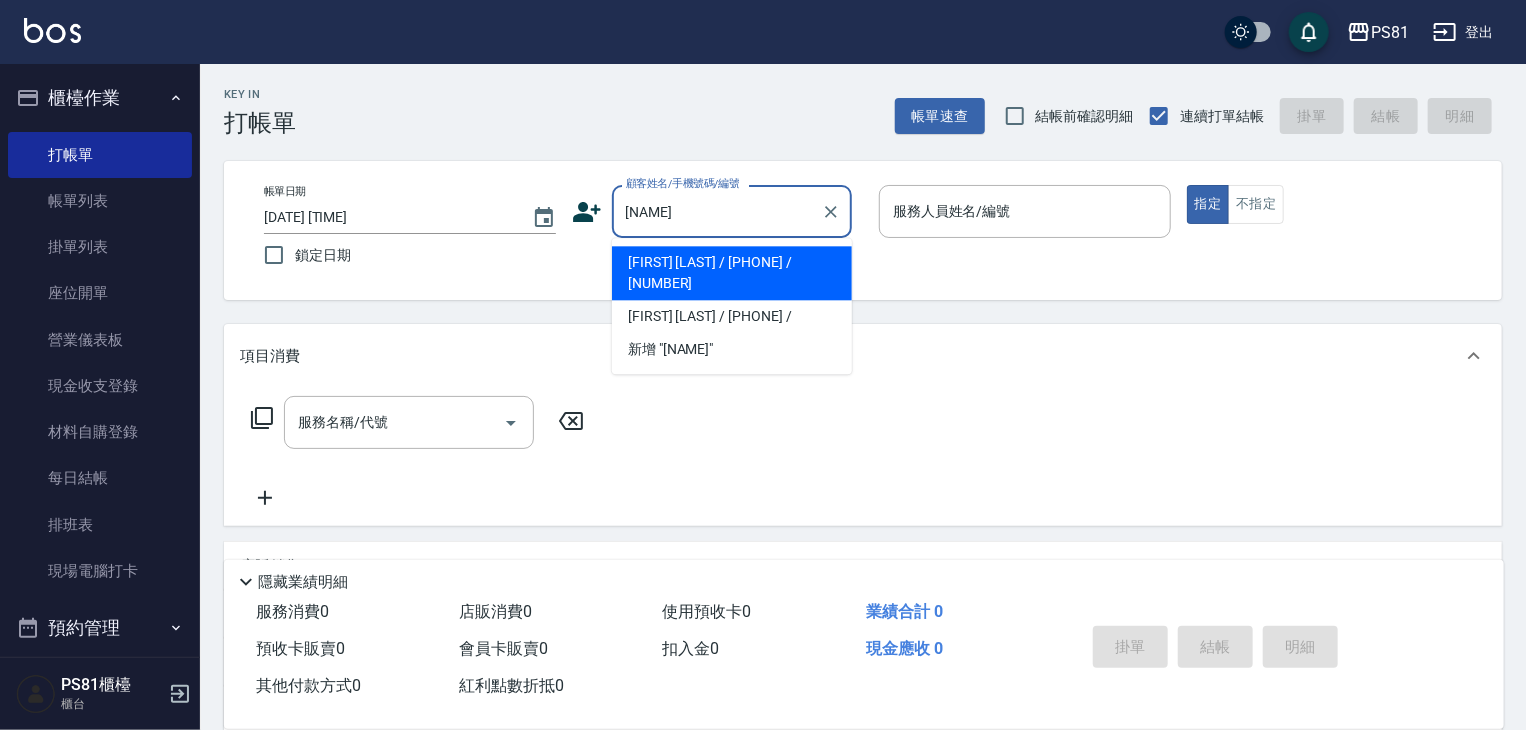 click on "[FIRST] [LAST] / [PHONE] / [NUMBER]" at bounding box center [732, 273] 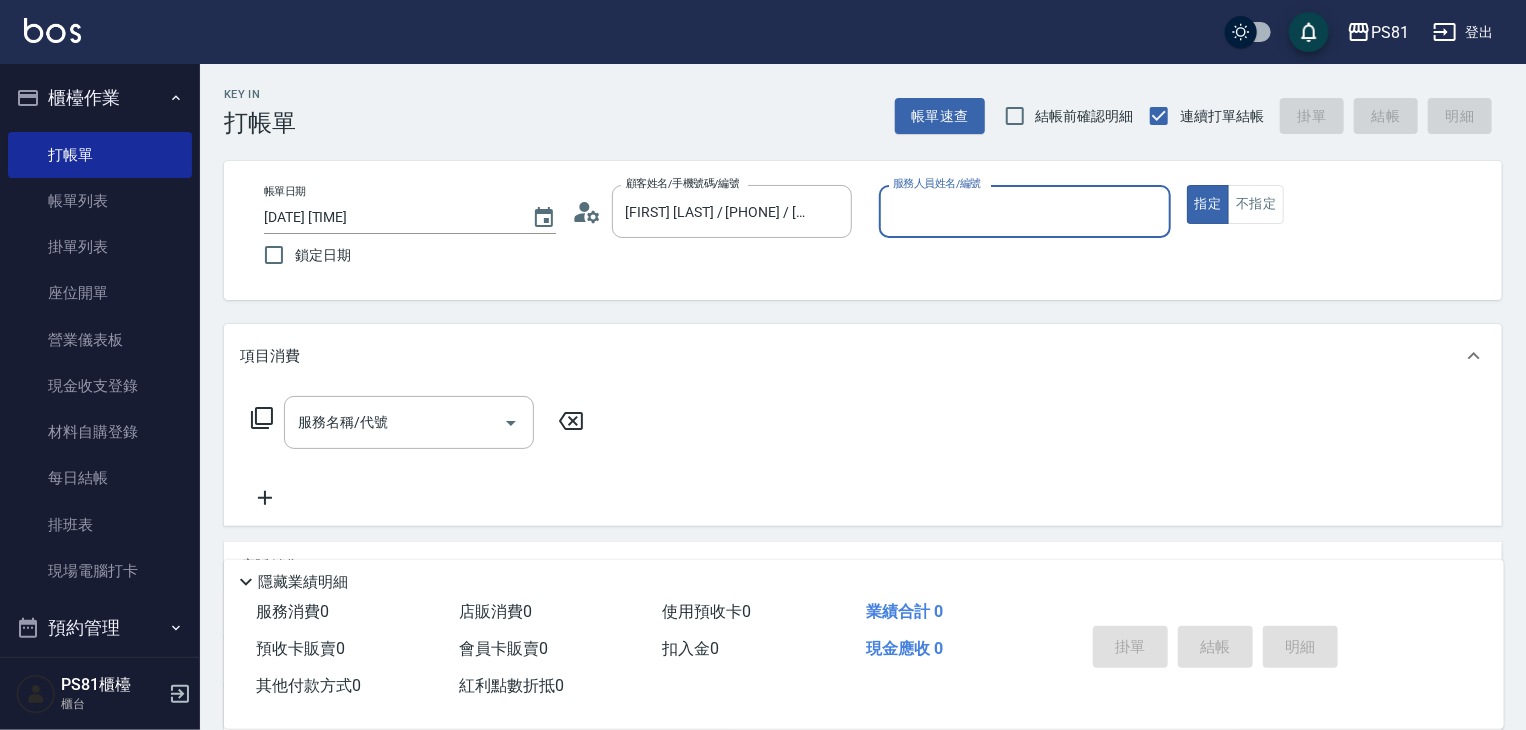 type on "小芸-8" 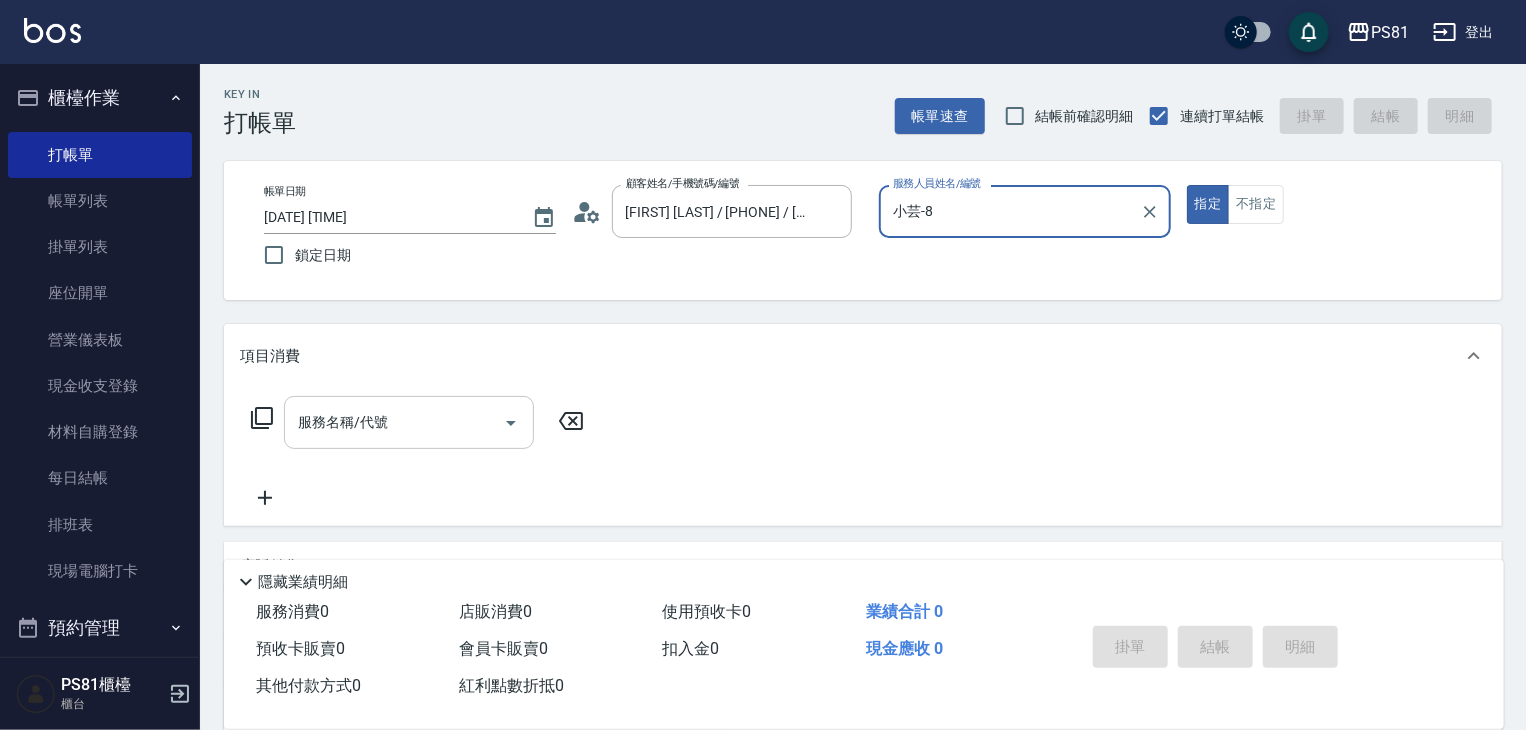 click on "服務名稱/代號" at bounding box center [409, 422] 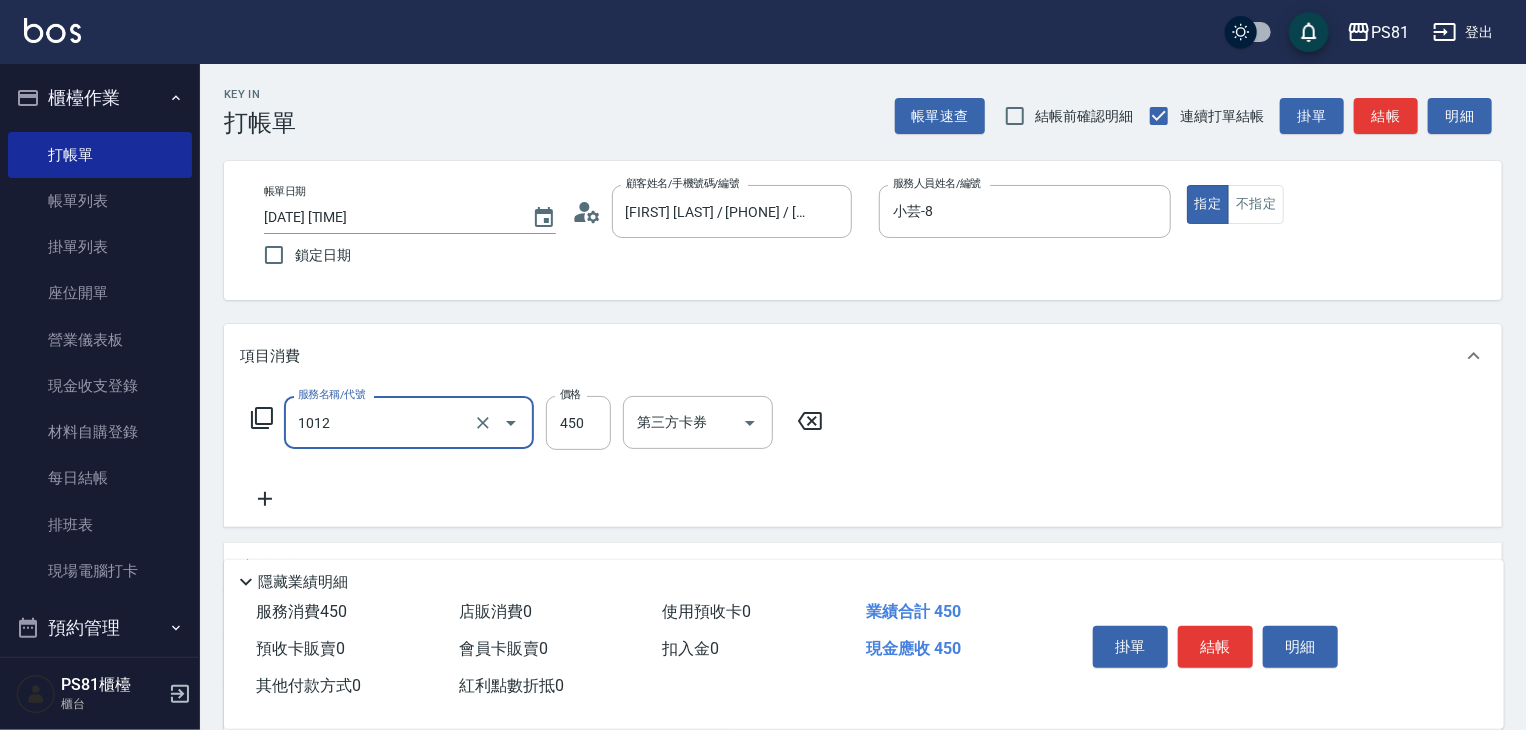 type on "B級洗剪(1012)" 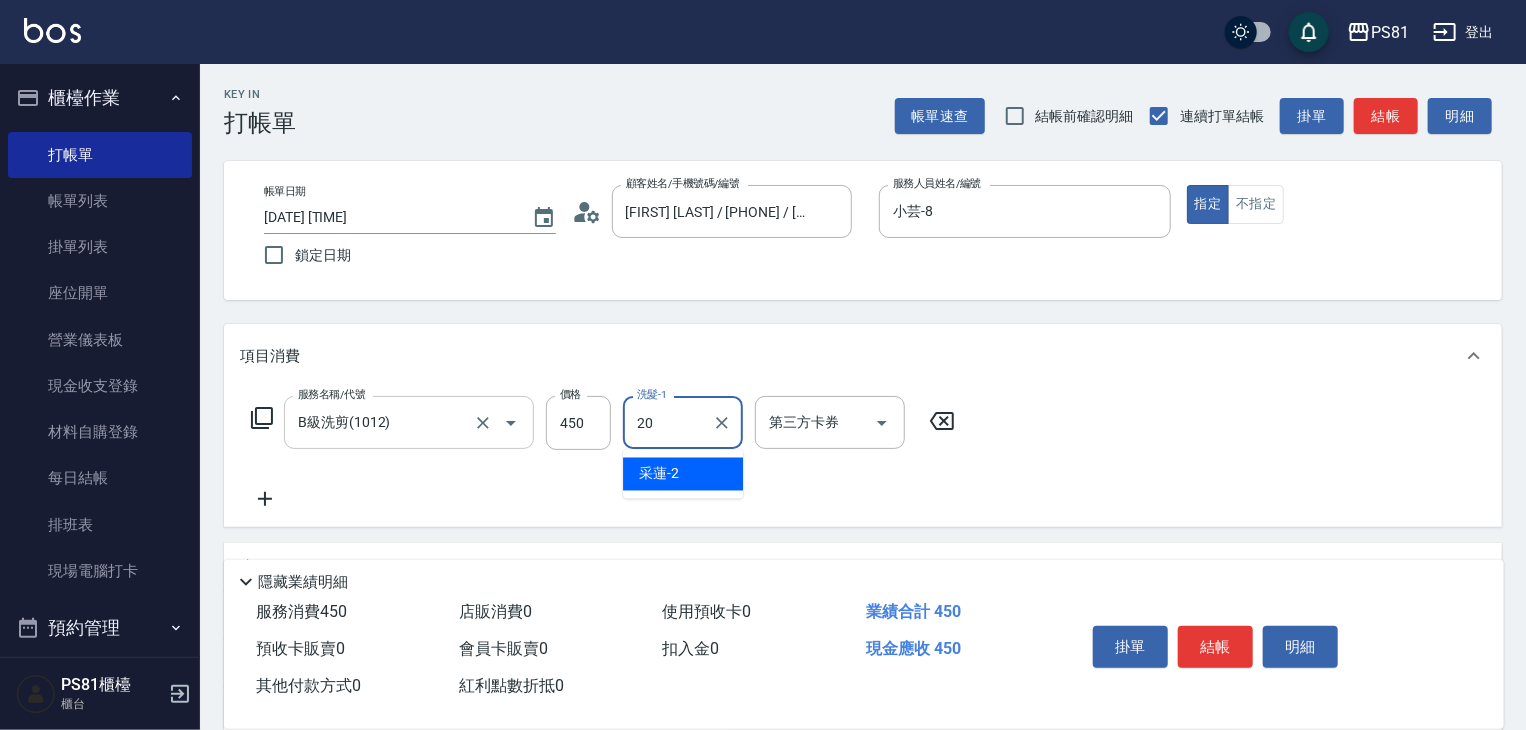 type on "妍妍-20" 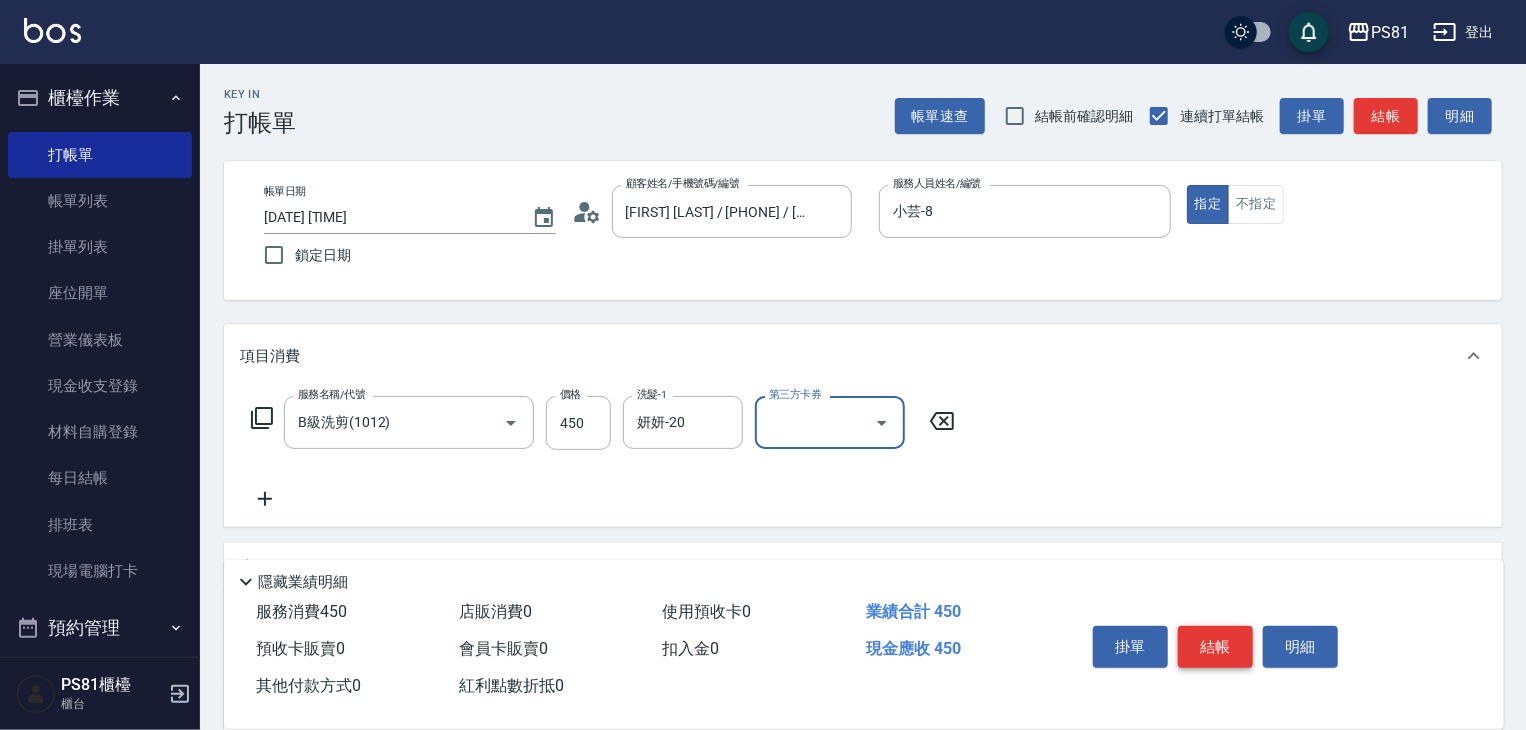 click on "結帳" at bounding box center [1215, 647] 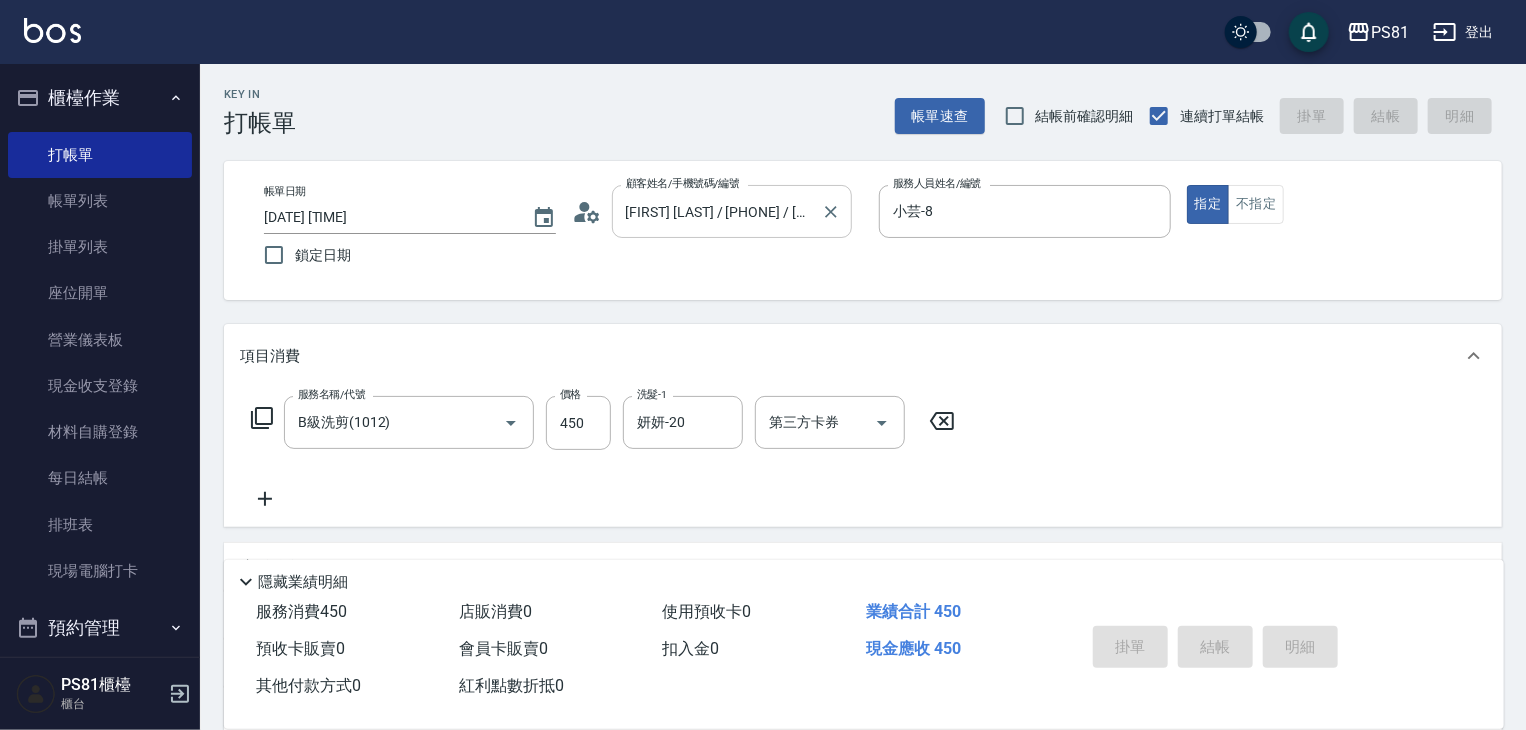 type 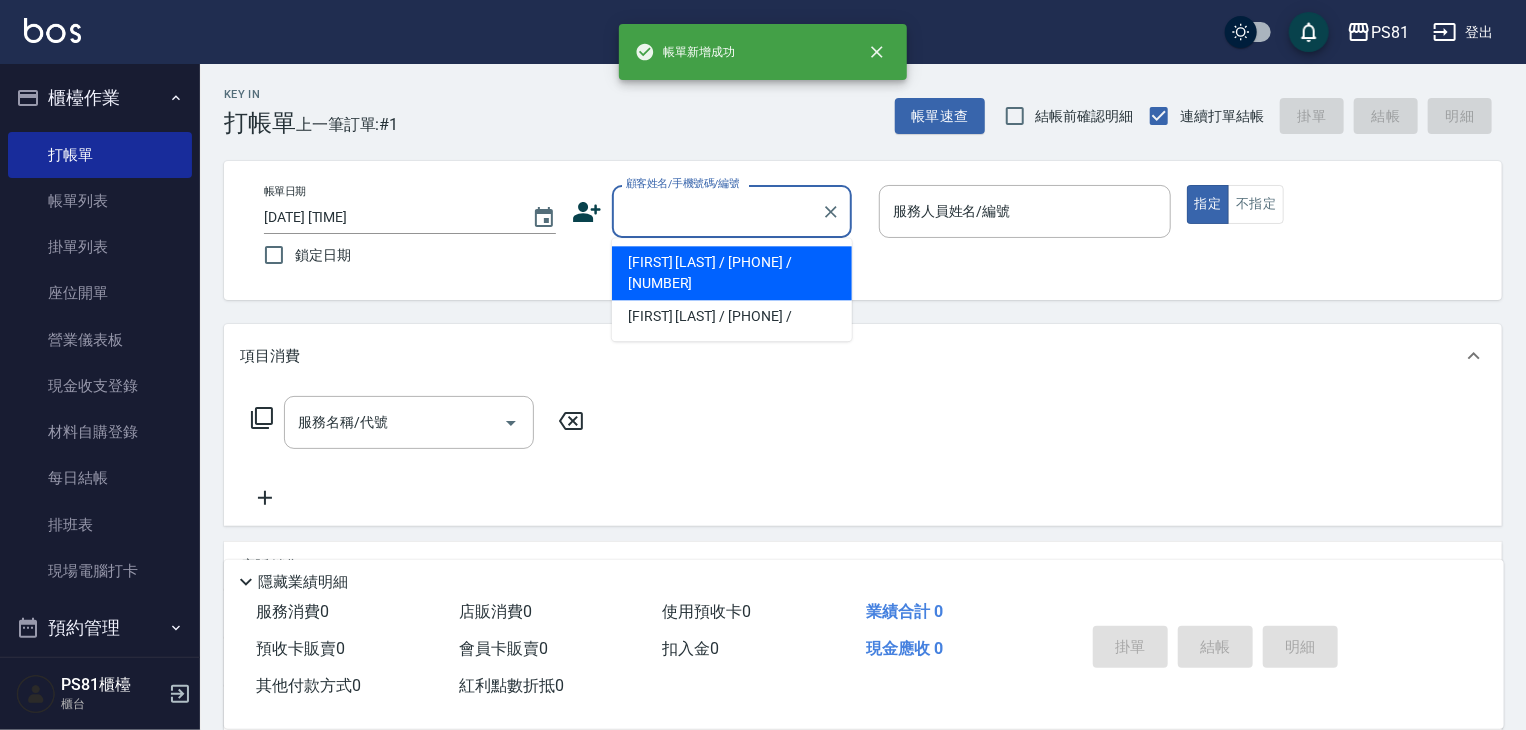 click on "顧客姓名/手機號碼/編號" at bounding box center [717, 211] 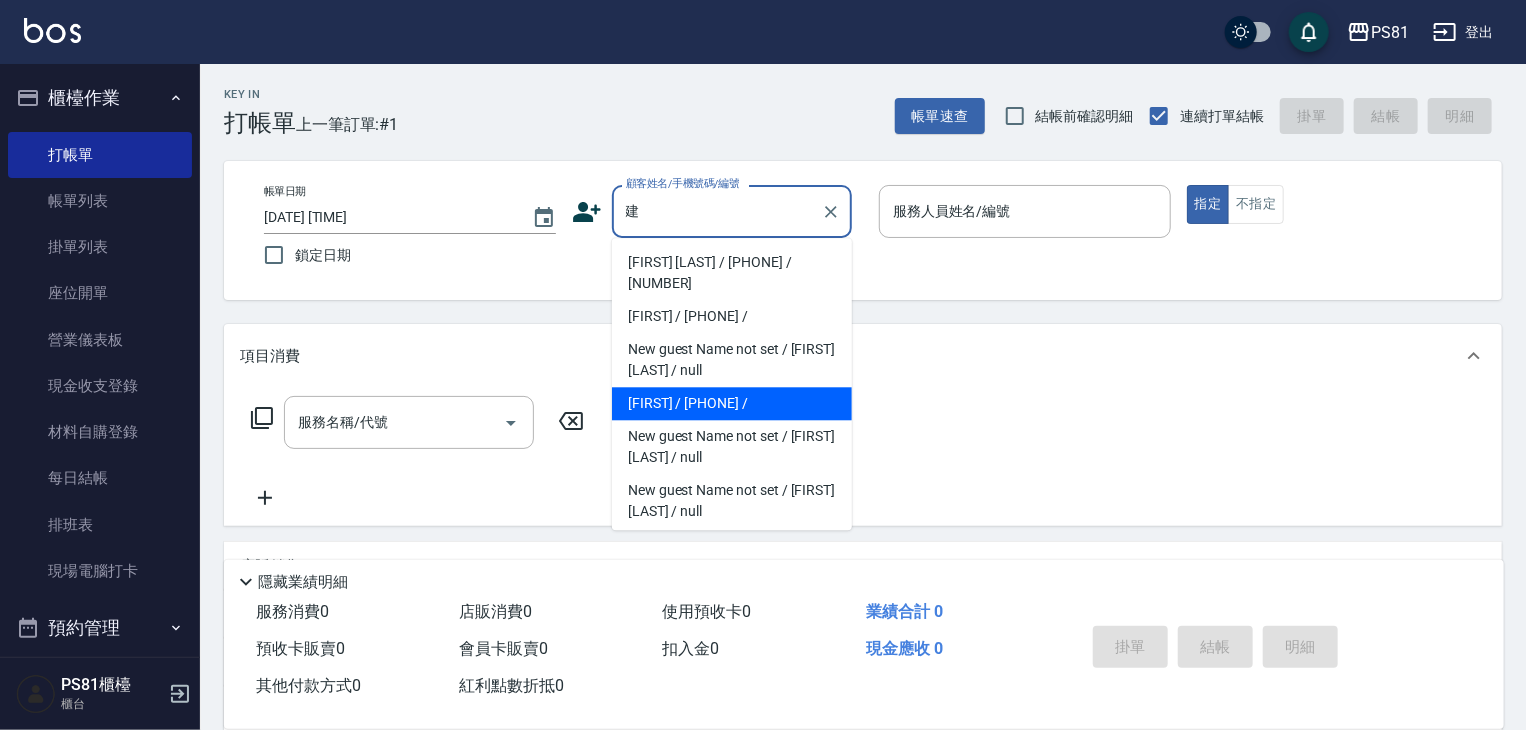 click on "[FIRST] / [PHONE] /" at bounding box center (732, 403) 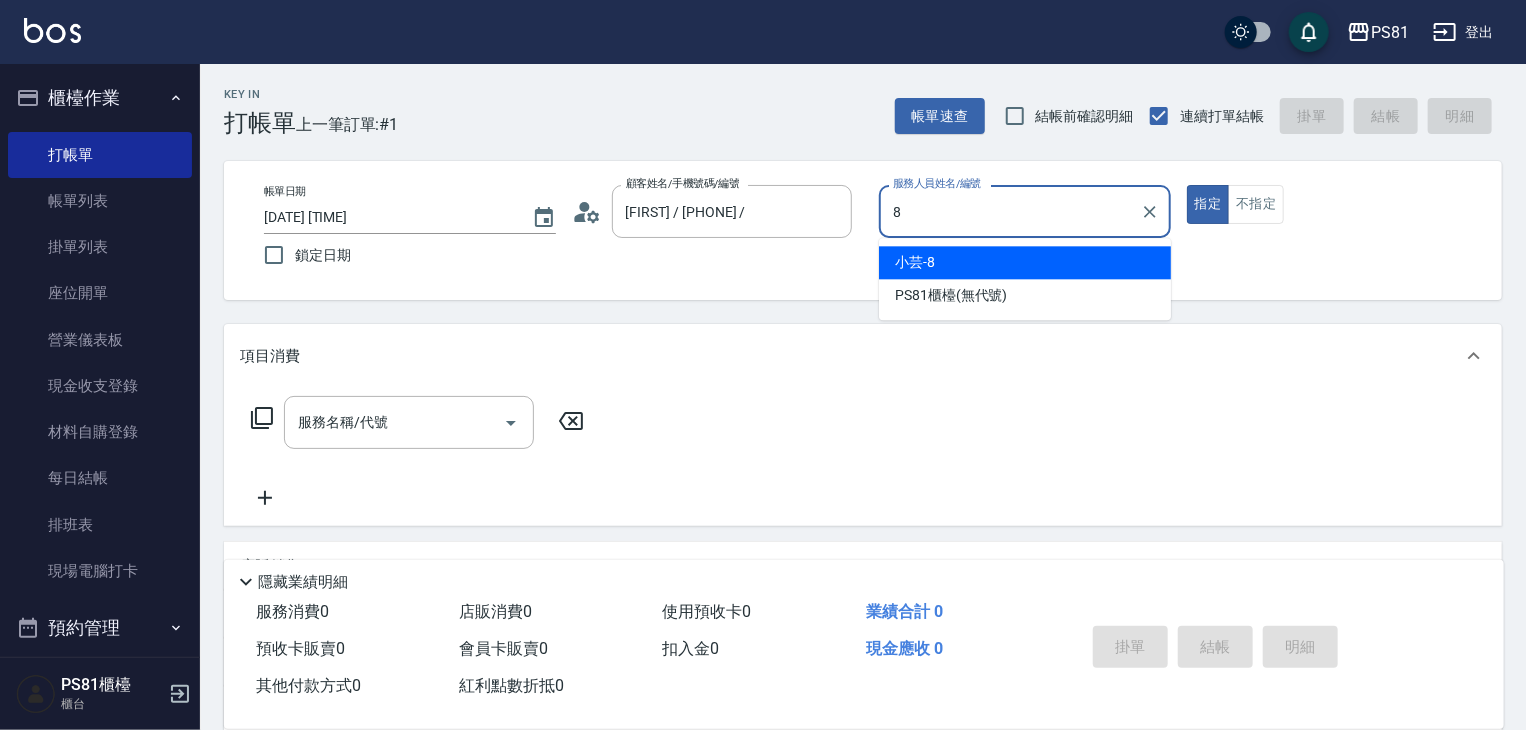 type on "小芸-8" 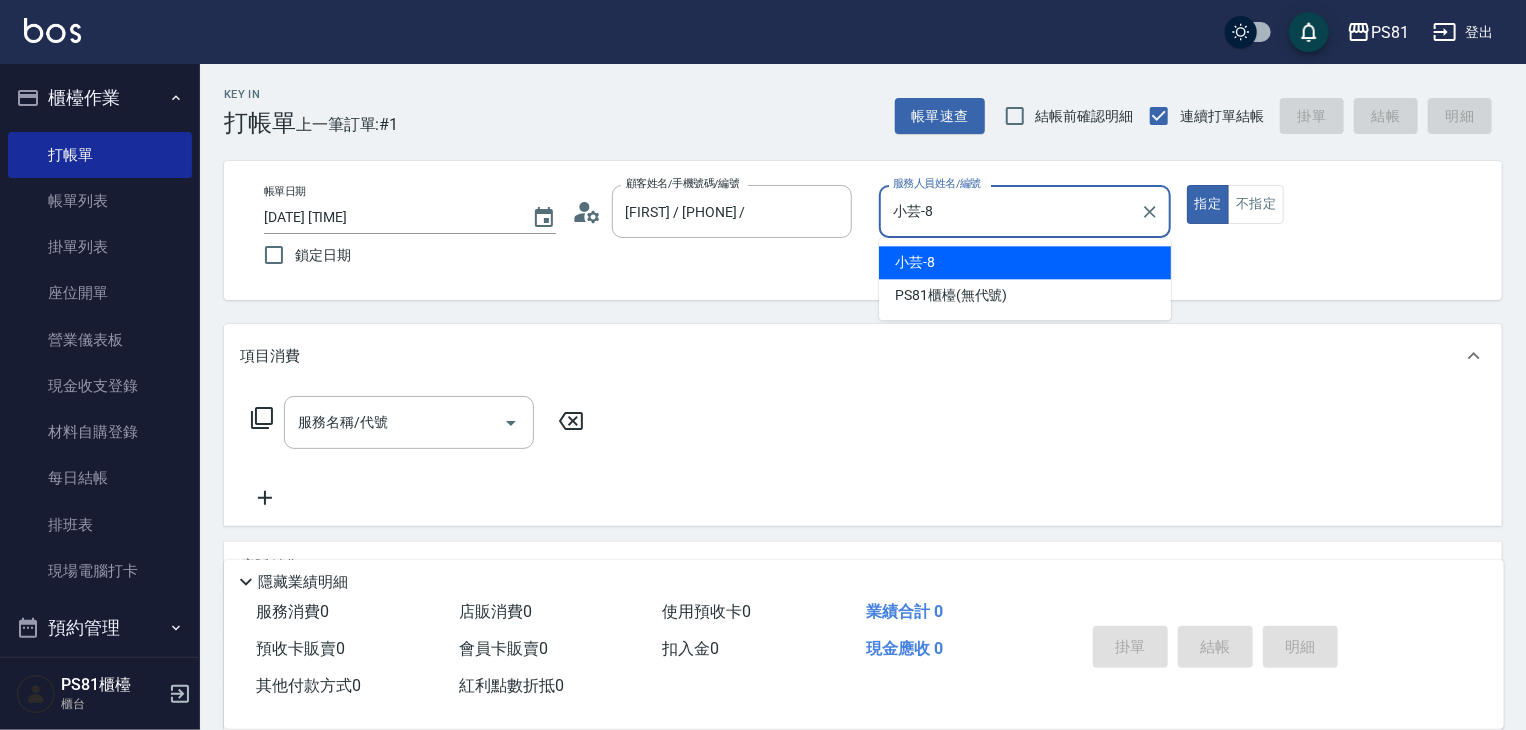 type on "true" 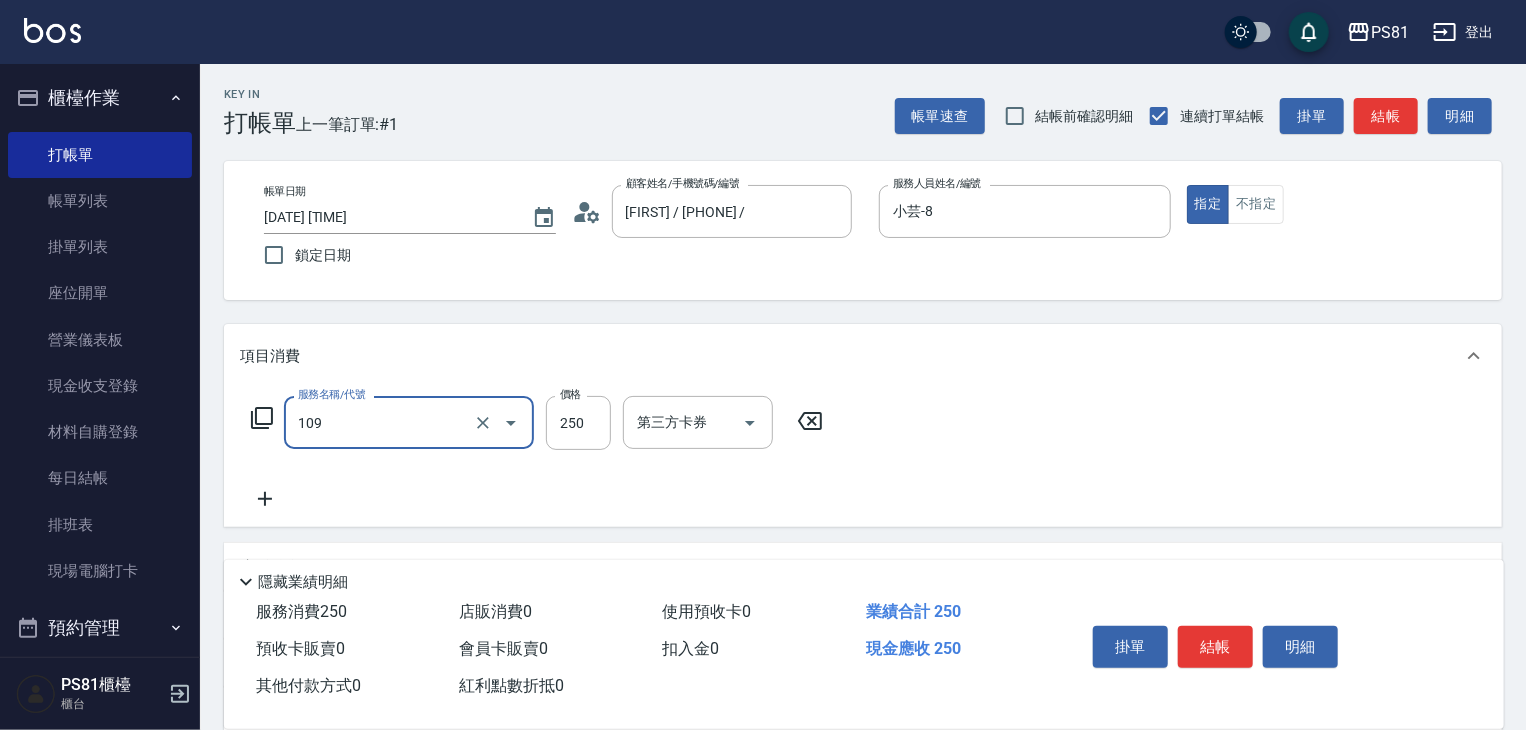 type on "控油AND護色洗(109)" 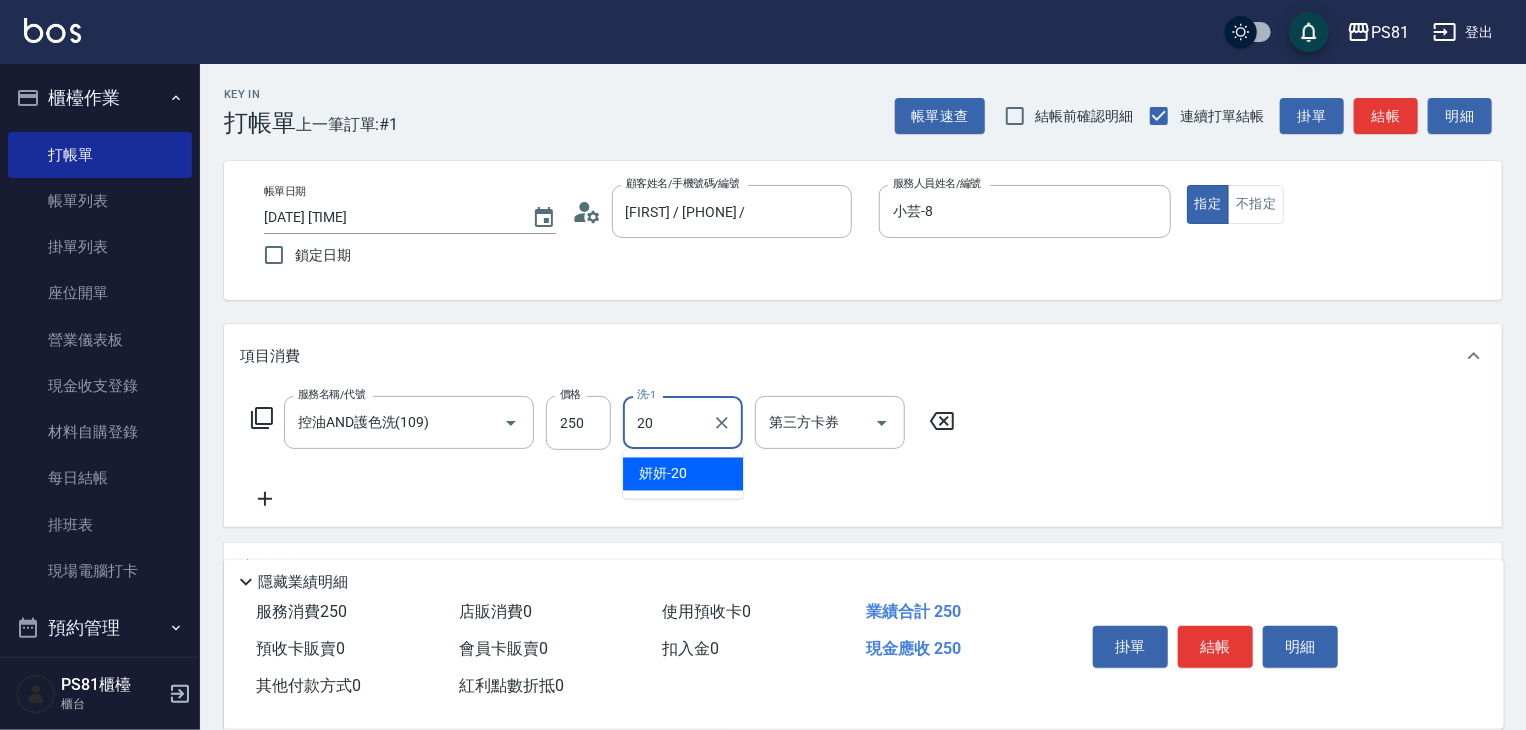 type on "妍妍-20" 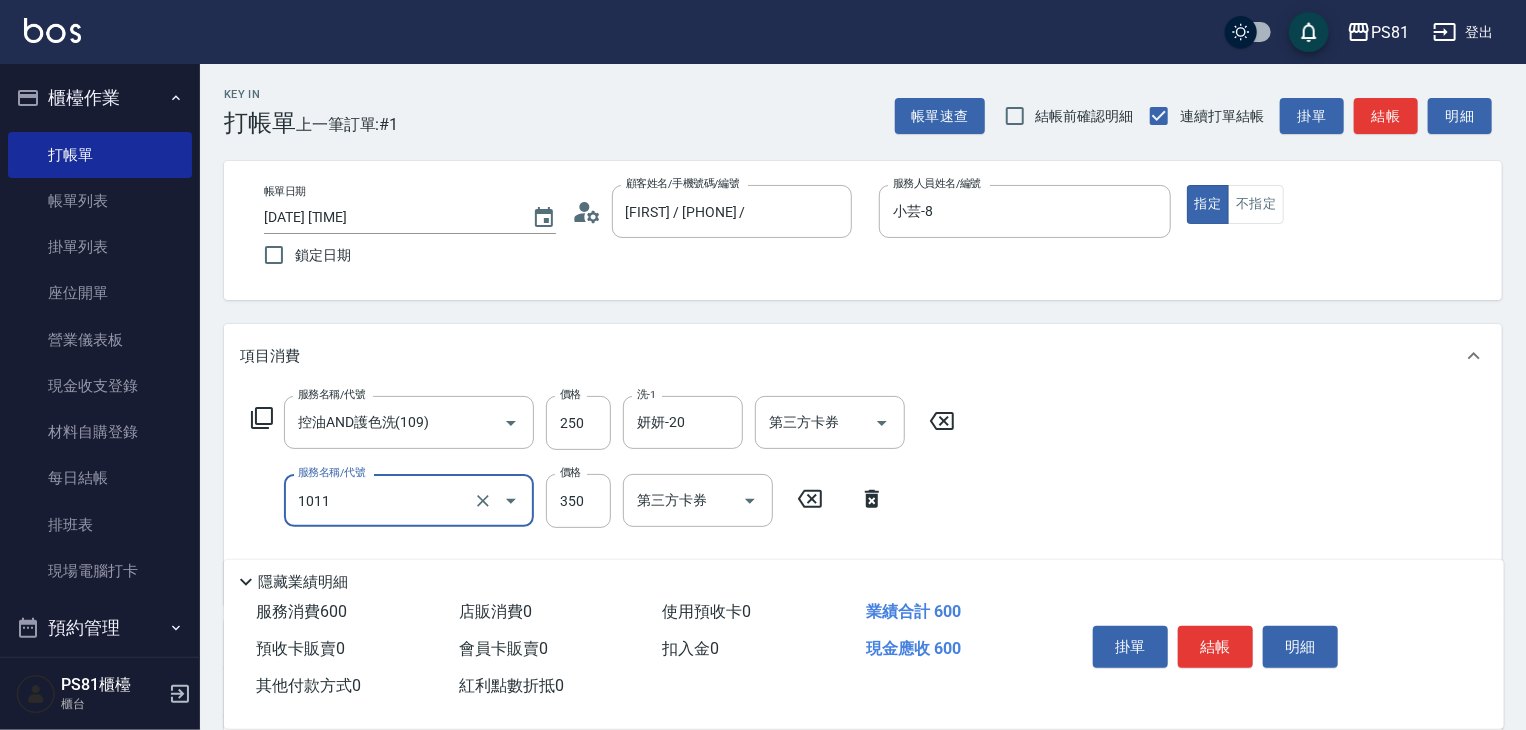 type on "B級單剪(1011)" 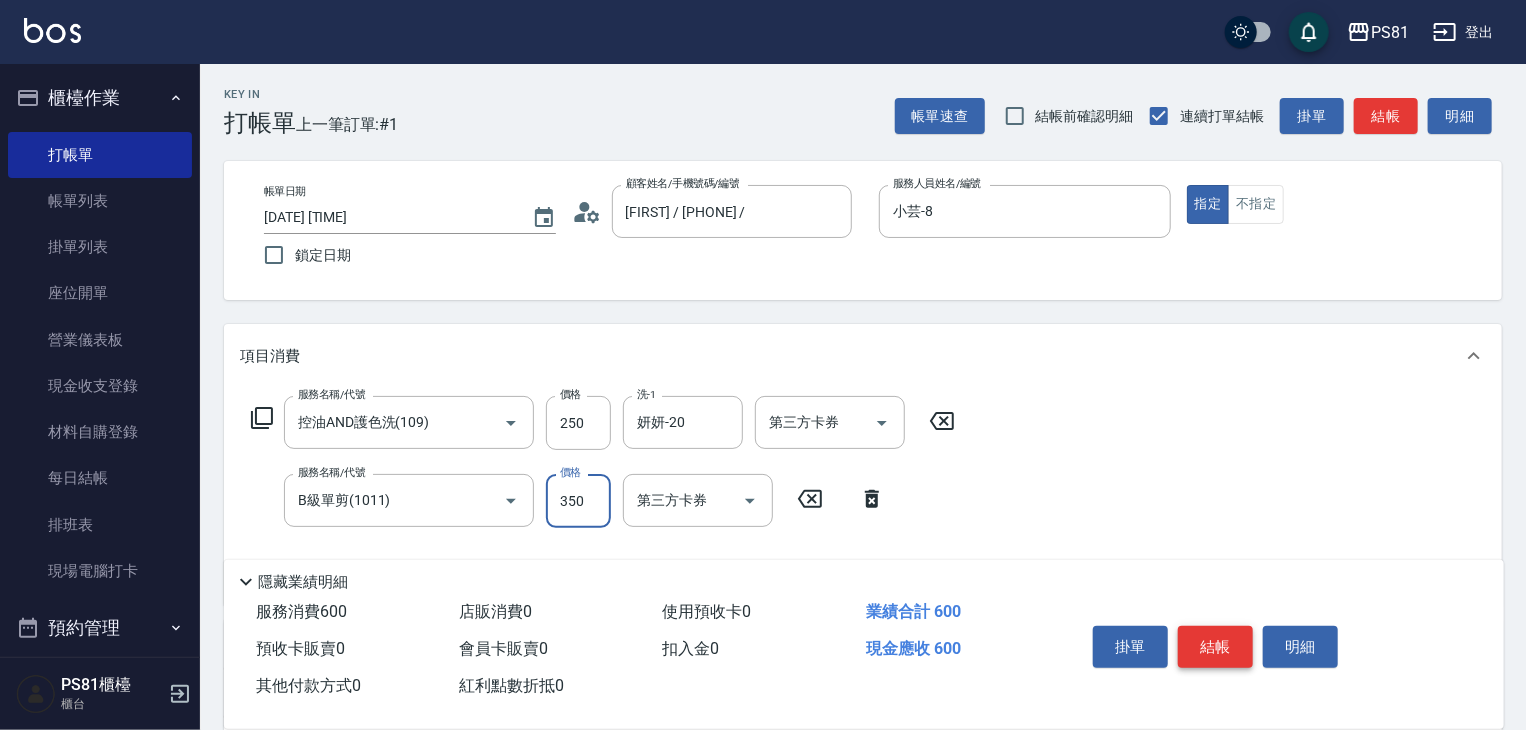 click on "結帳" at bounding box center [1215, 647] 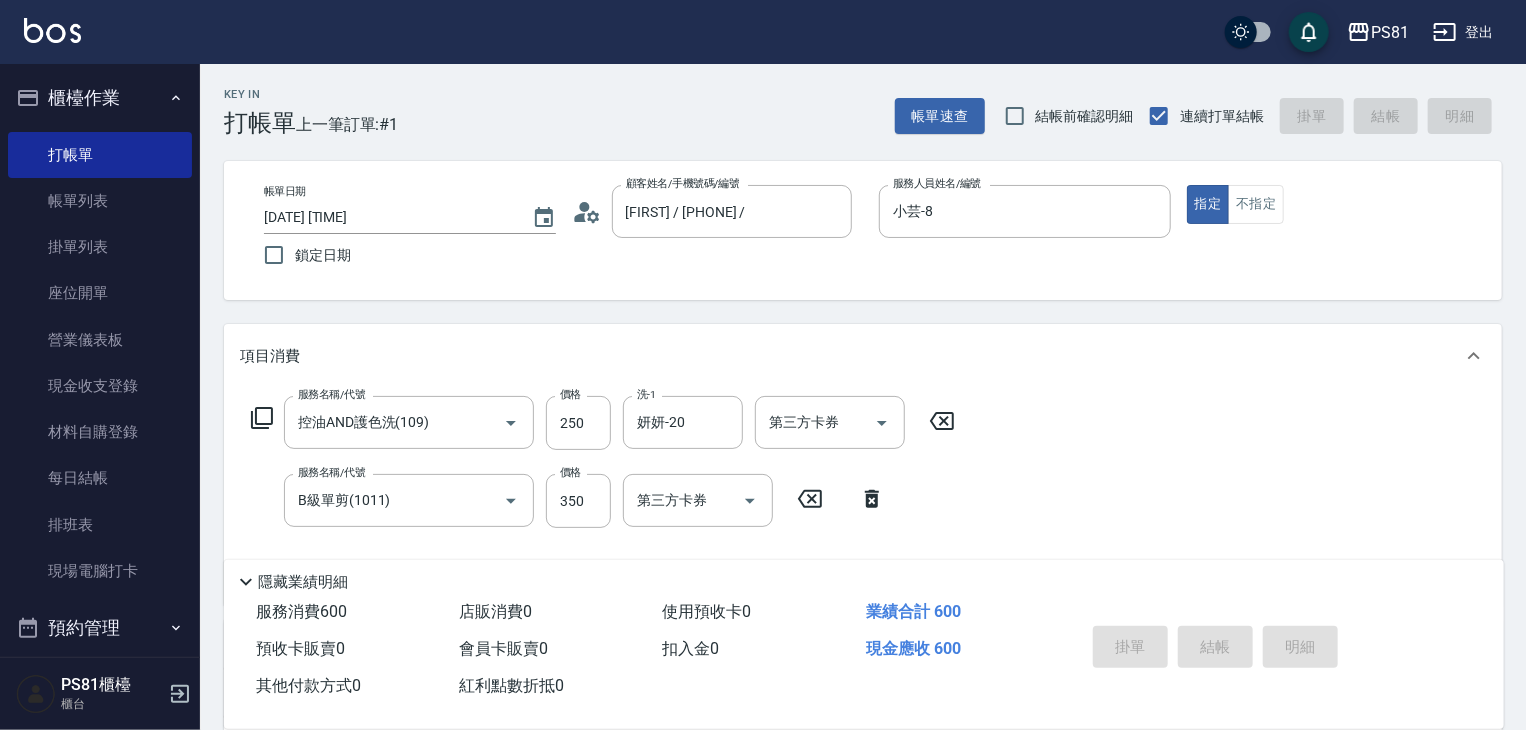 type on "[DATE] [TIME]" 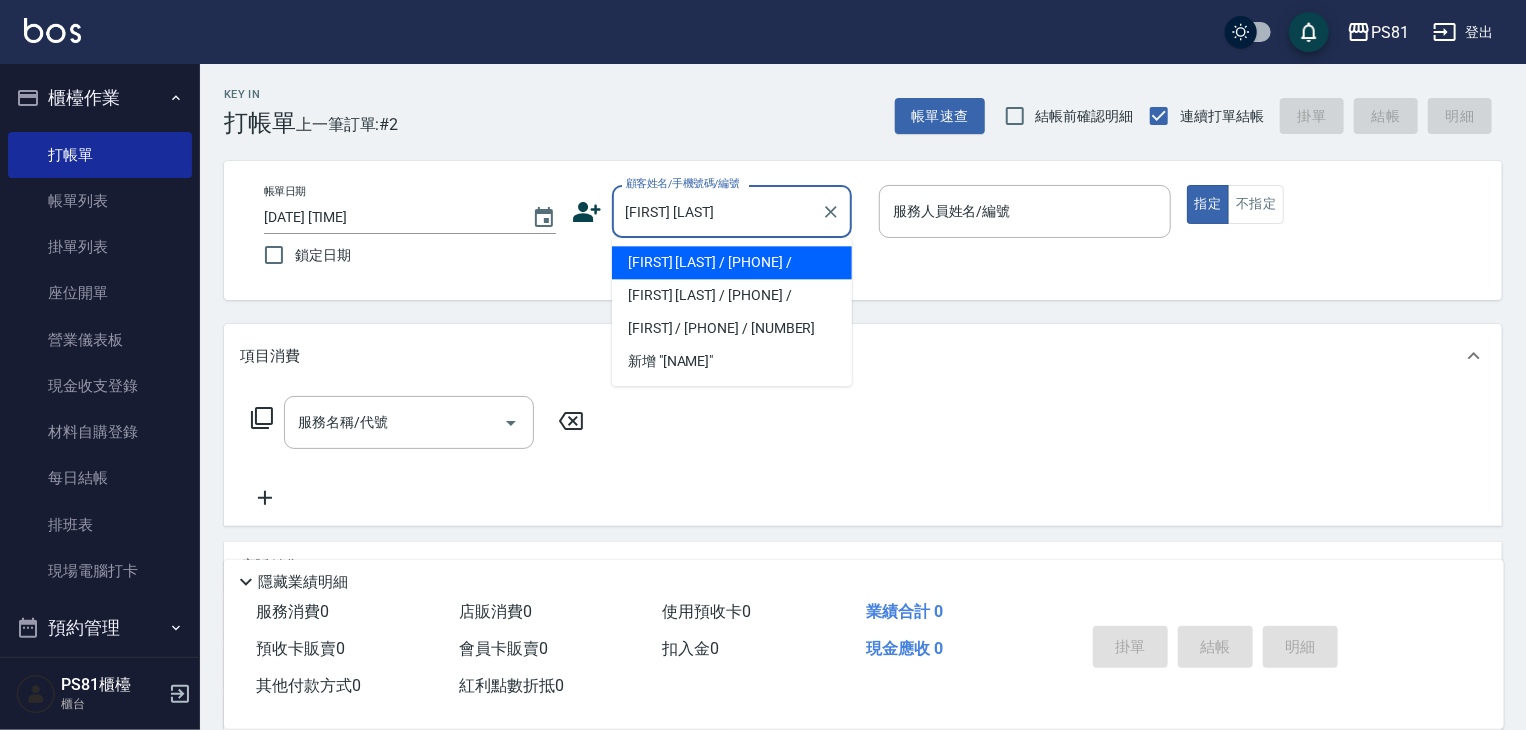 drag, startPoint x: 796, startPoint y: 259, endPoint x: 677, endPoint y: 277, distance: 120.353645 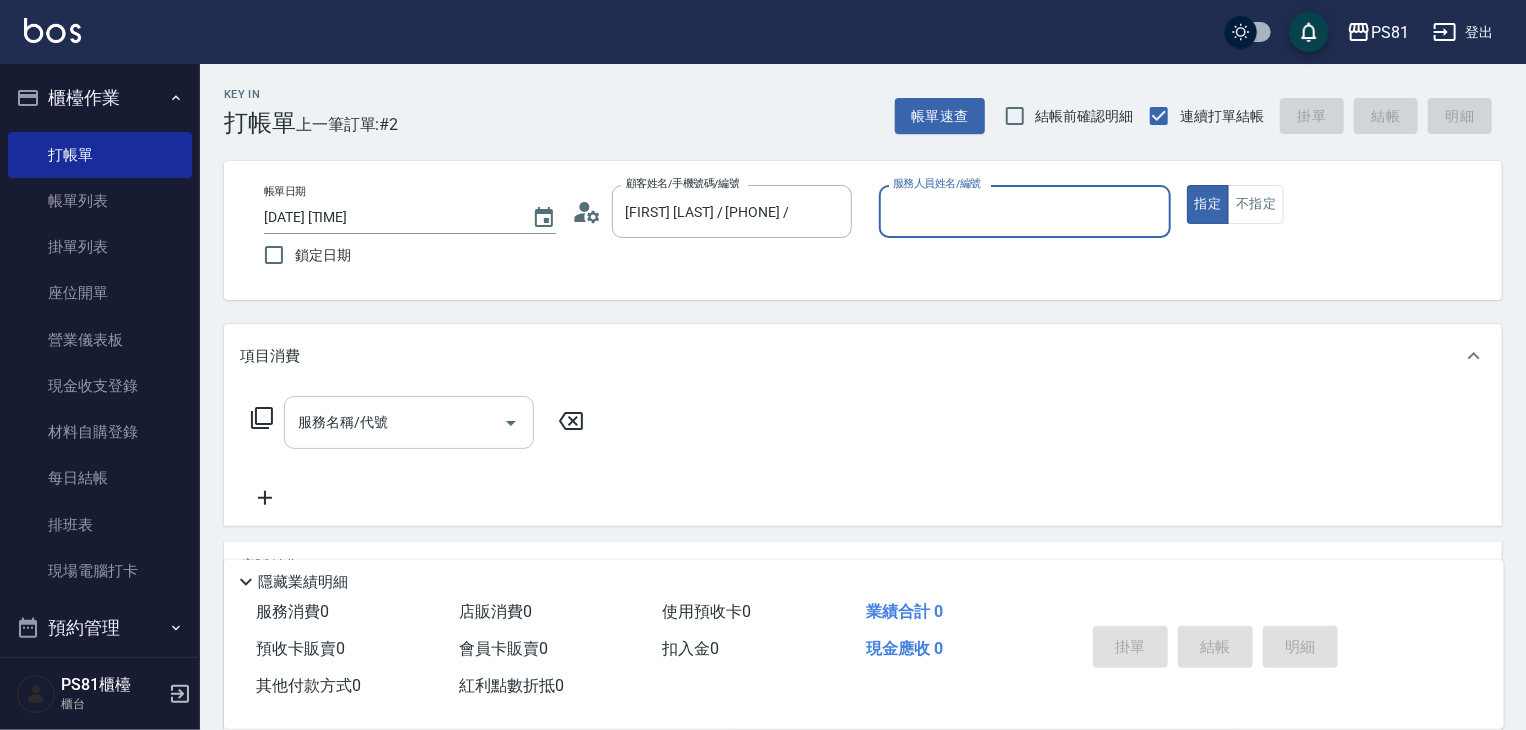 click on "服務名稱/代號" at bounding box center [394, 422] 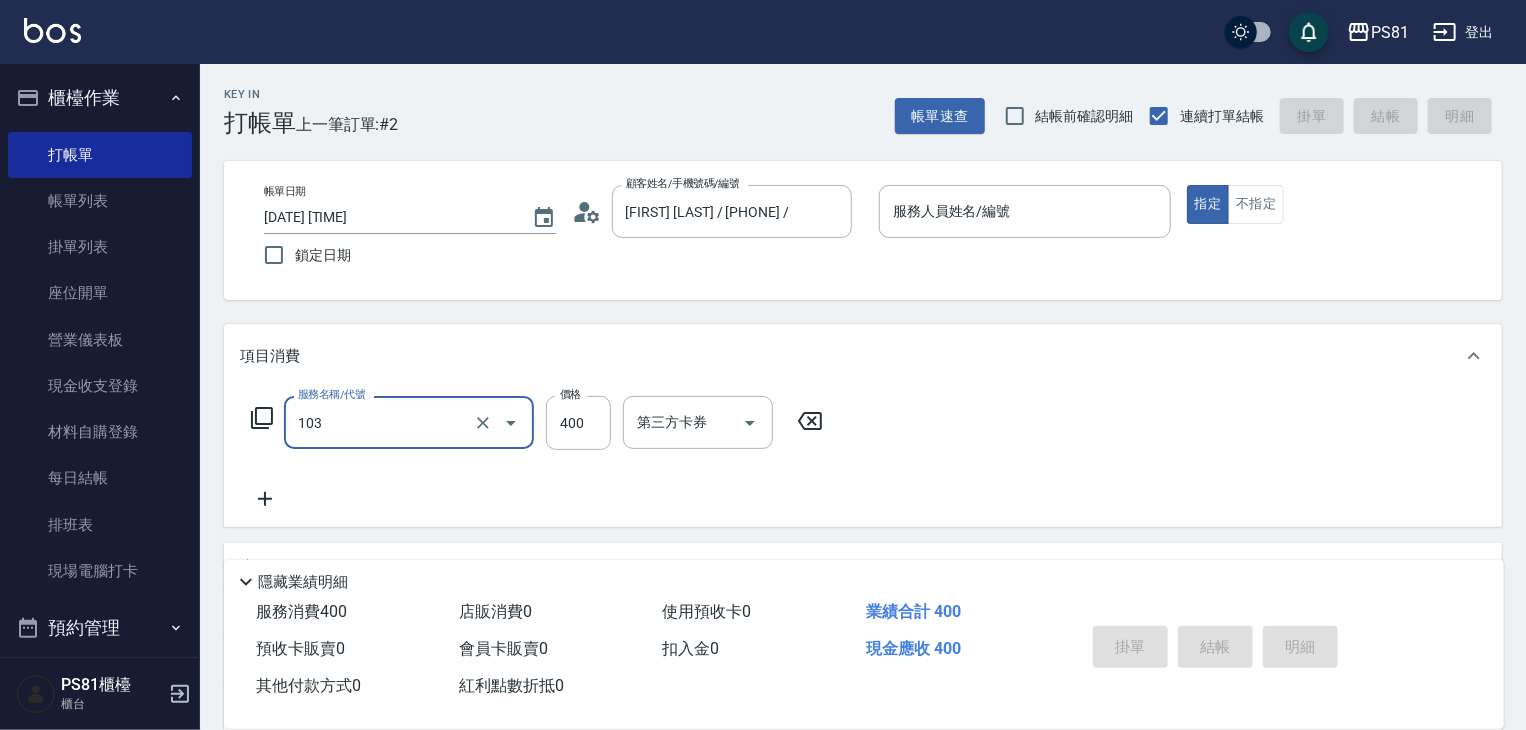 type on "C級洗剪400(103)" 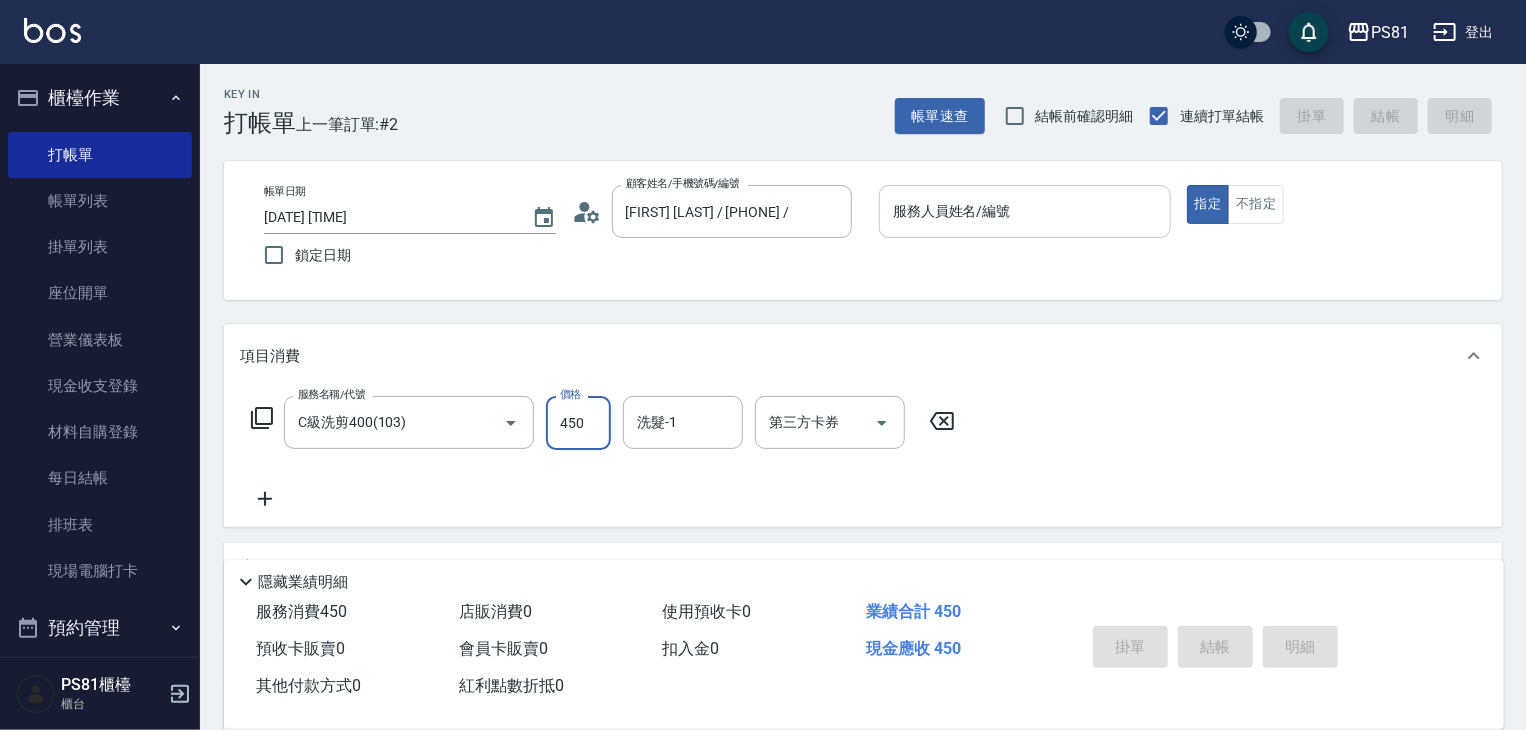 type on "450" 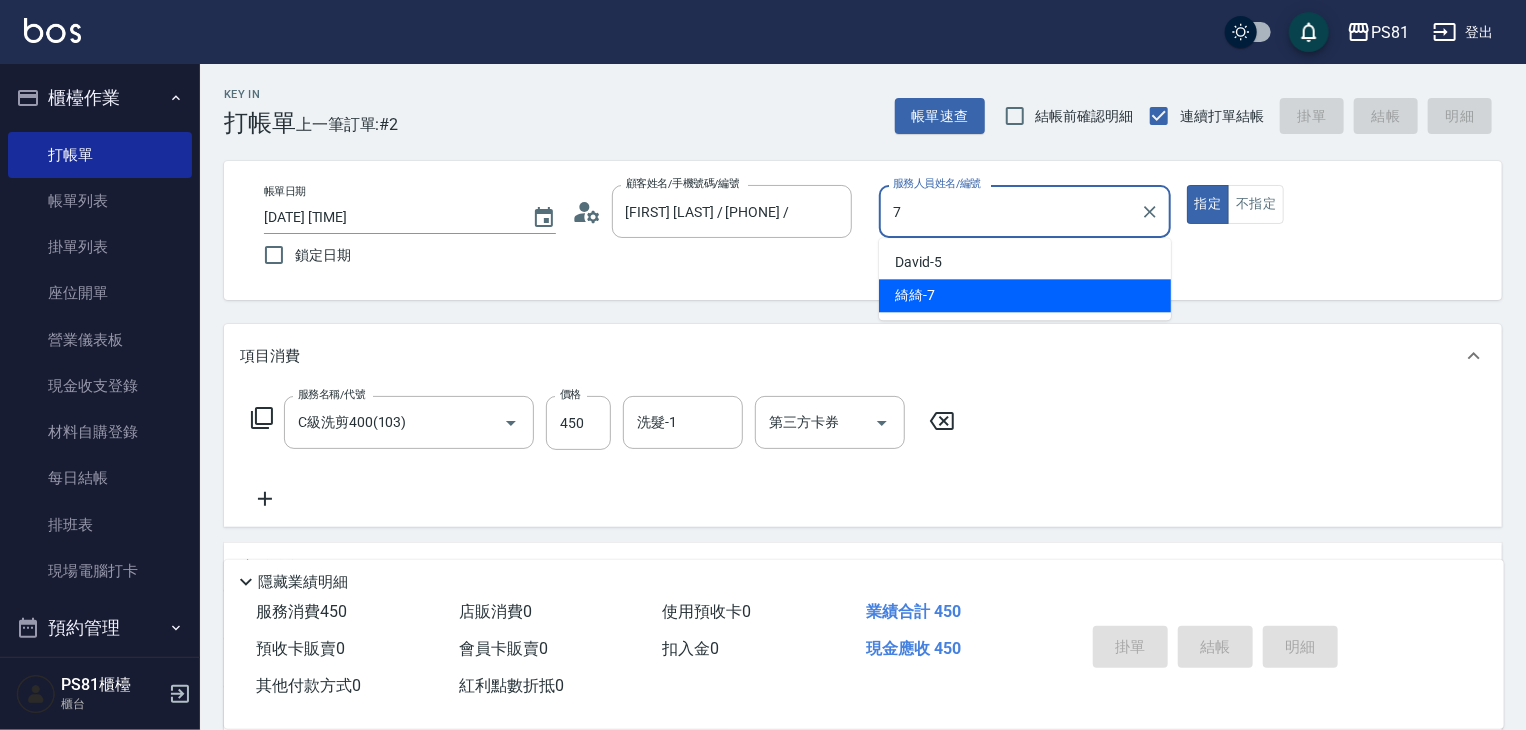 type on "綺綺-7" 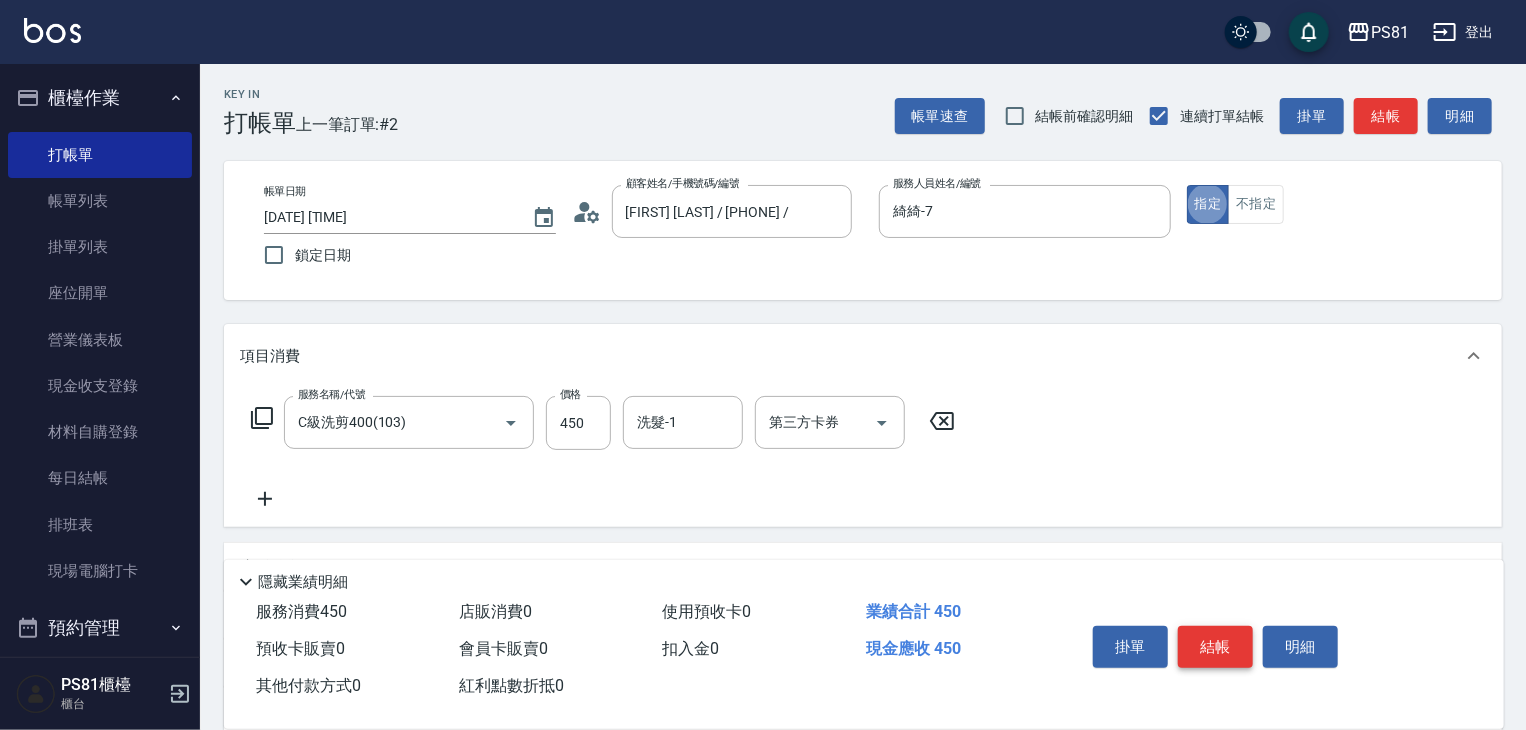click on "結帳" at bounding box center (1215, 647) 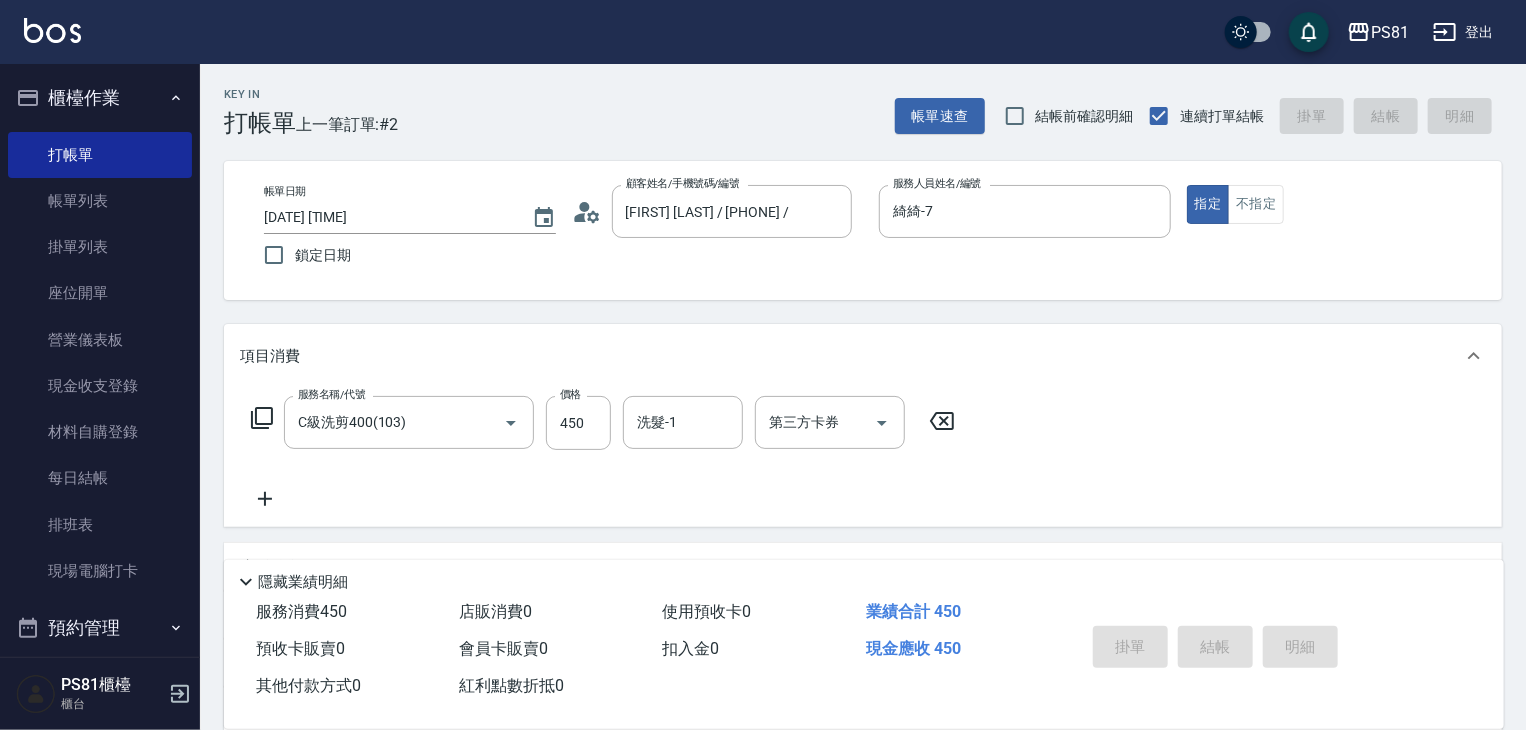 type on "[DATE] [TIME]" 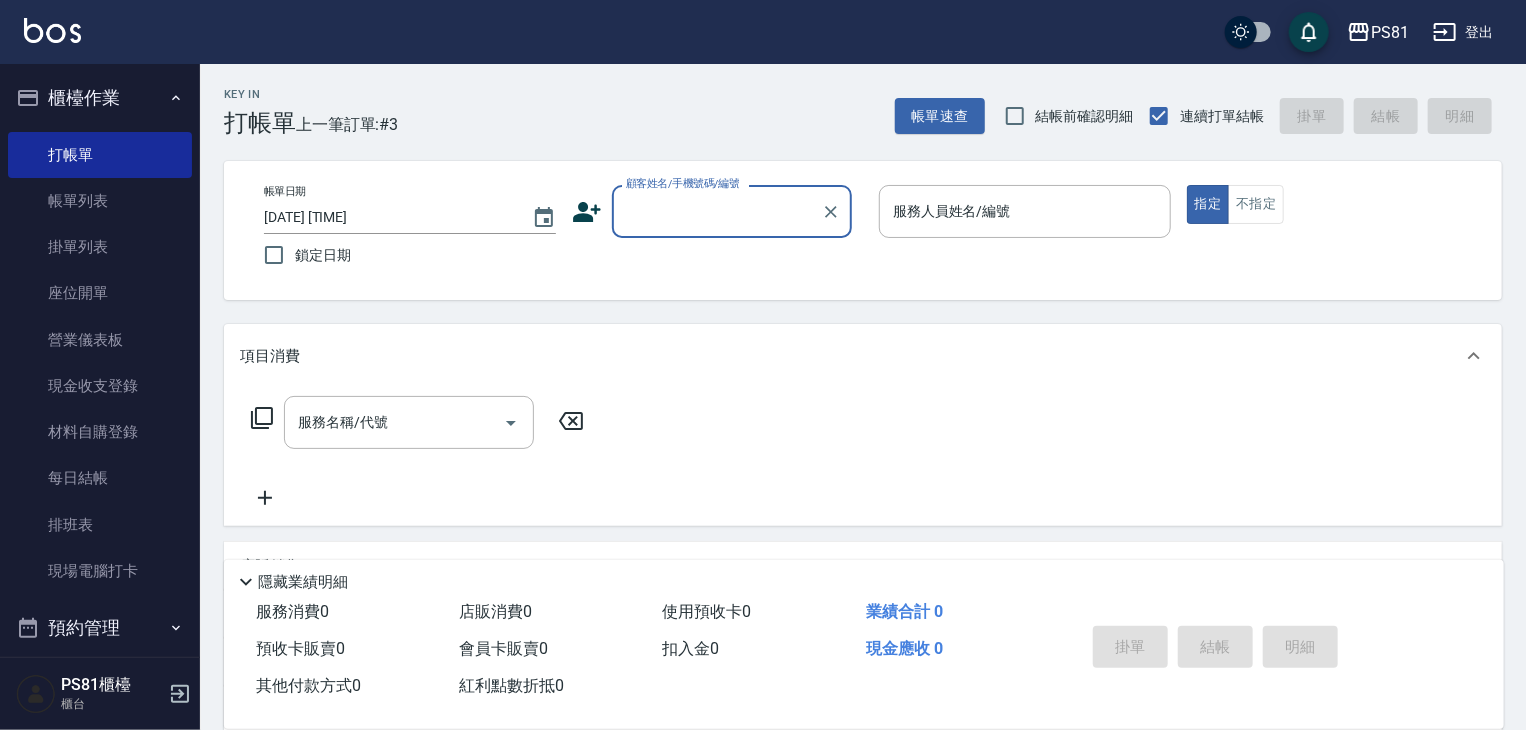 type on "ㄎ" 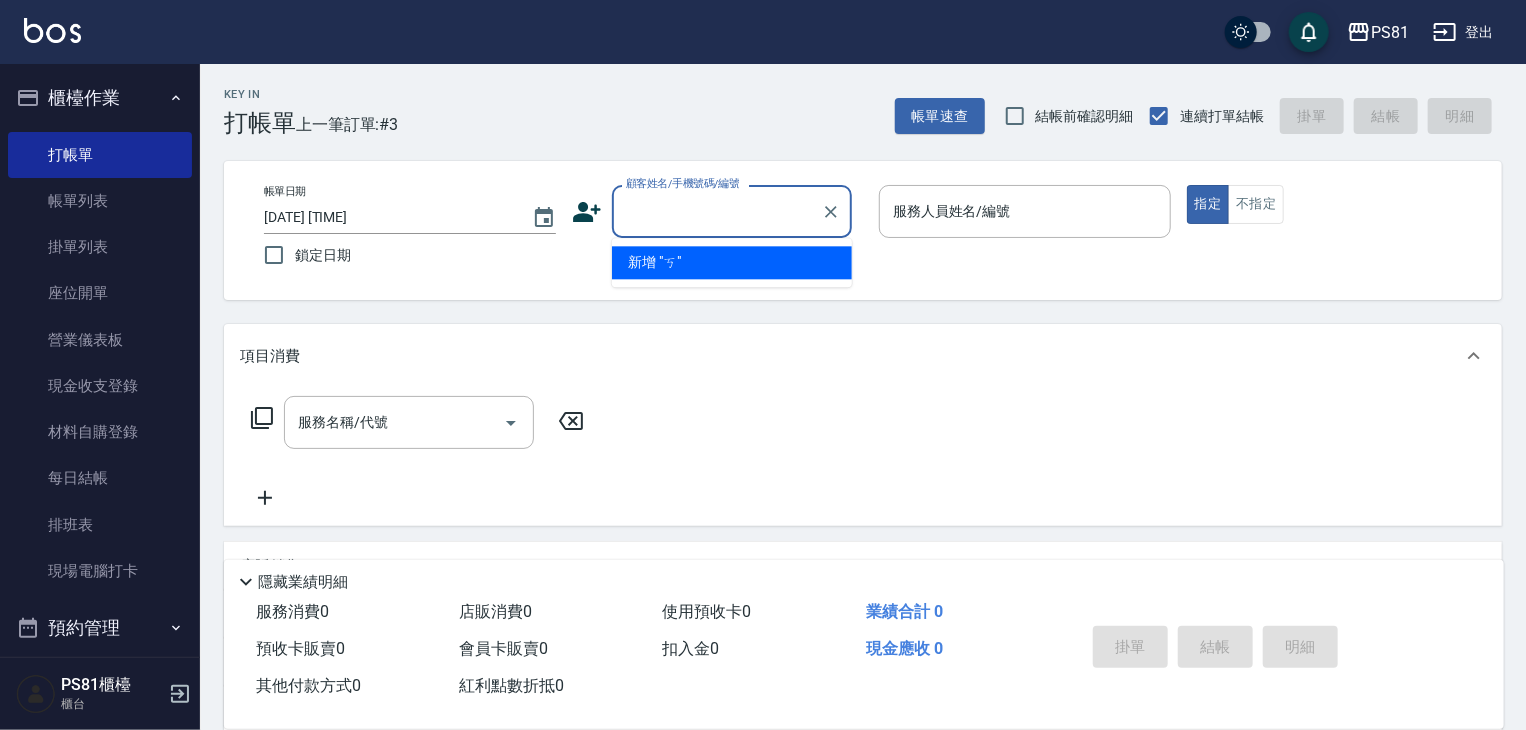 type on "ㄎ" 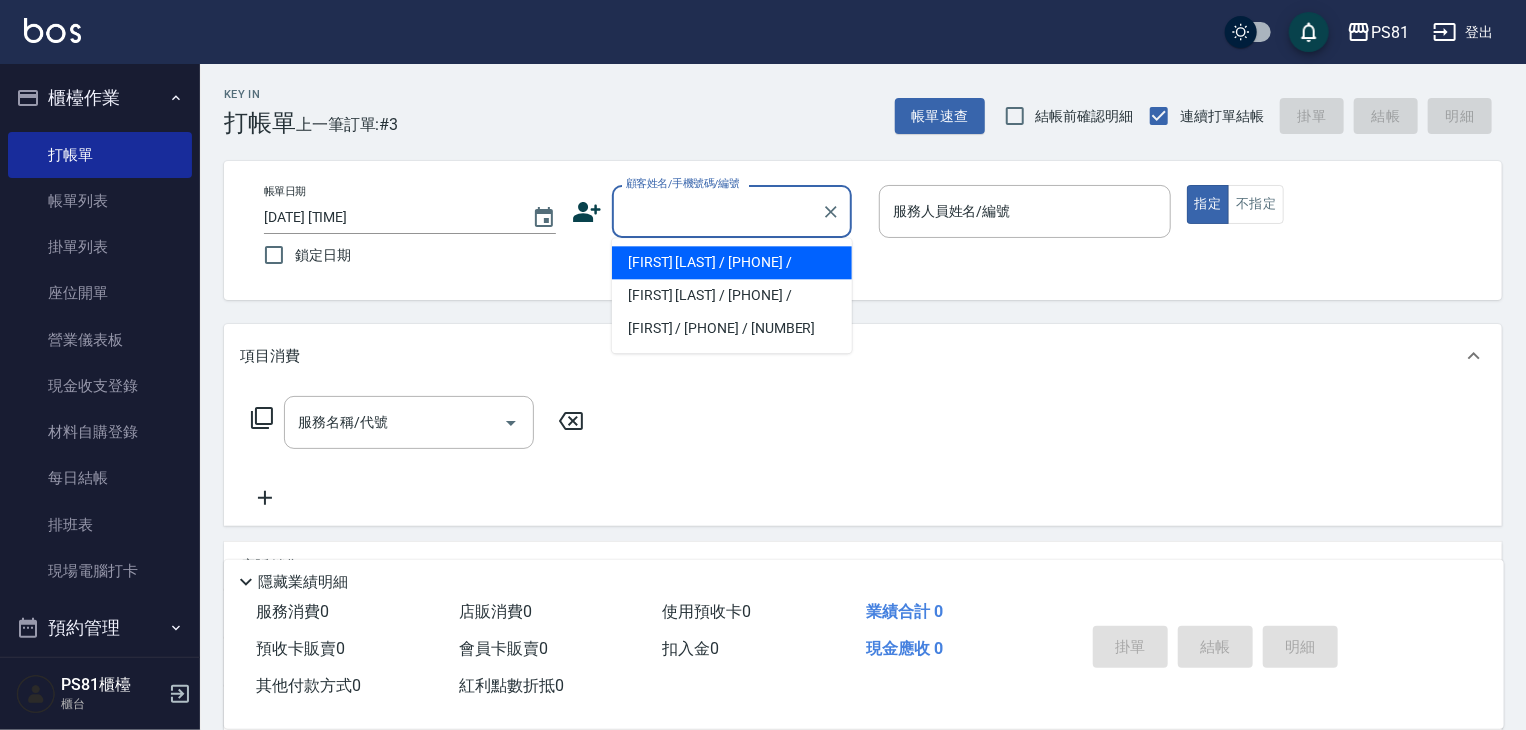 type on "ㄎ" 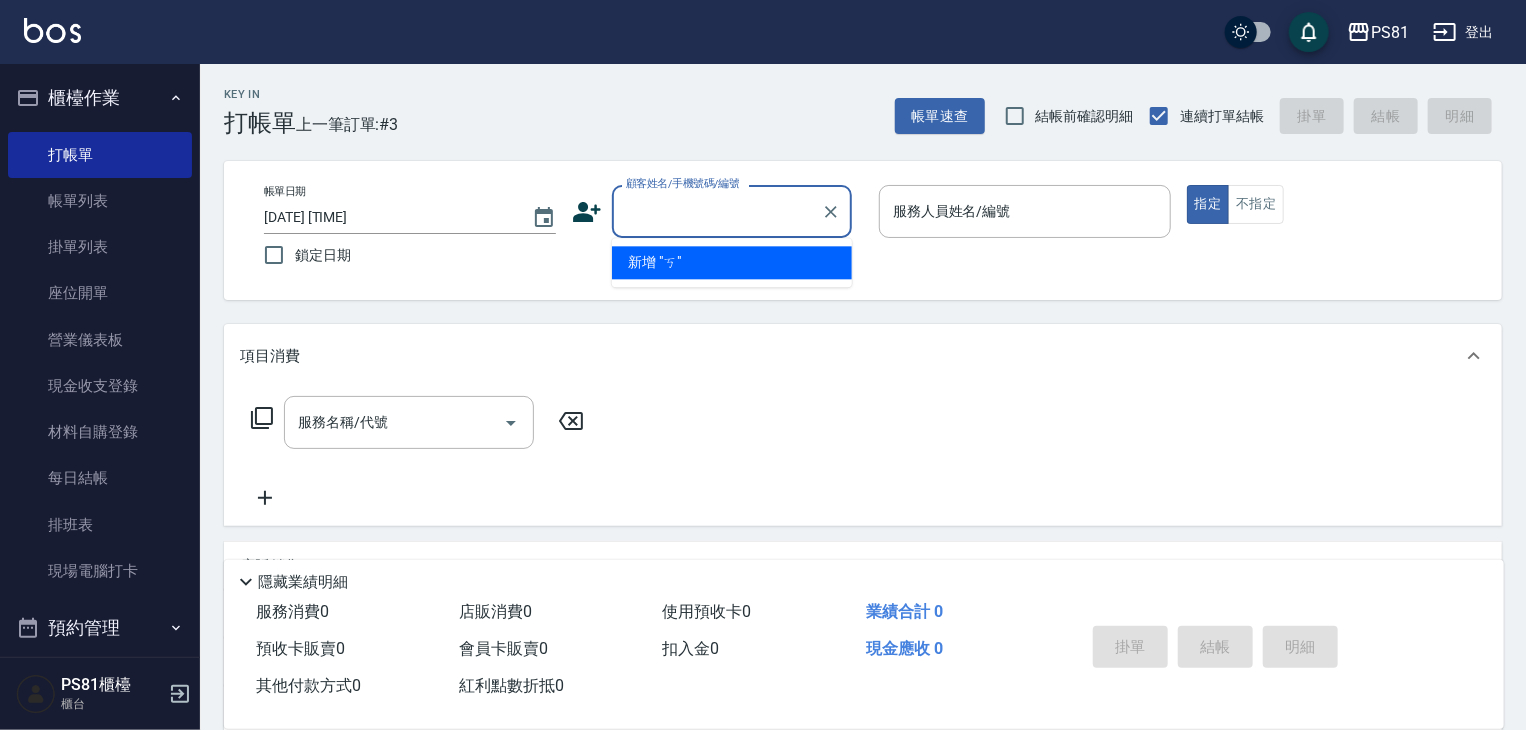 type on "ㄎ" 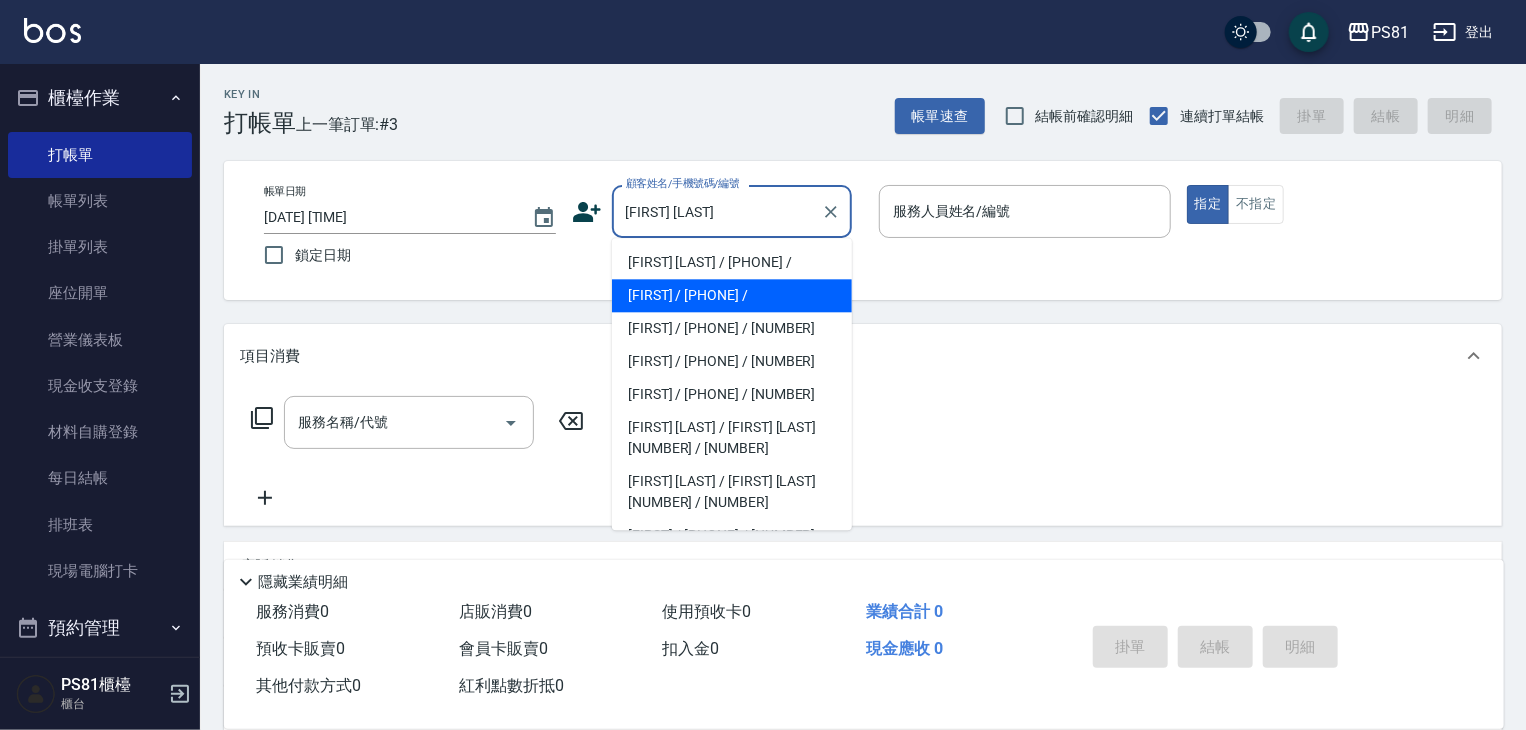 click on "[FIRST] / [PHONE] /" at bounding box center [732, 295] 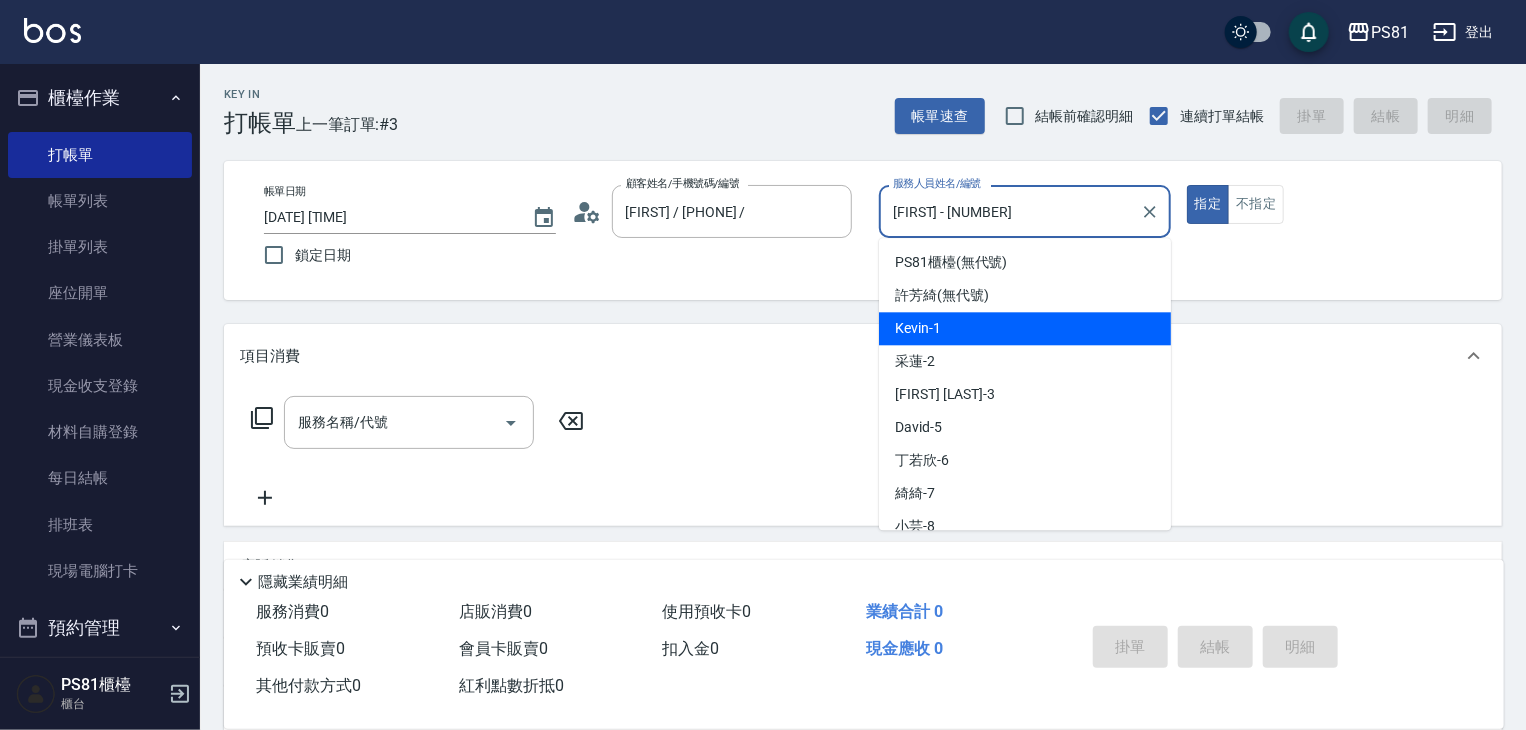 click on "[FIRST] - [NUMBER]" at bounding box center [1010, 211] 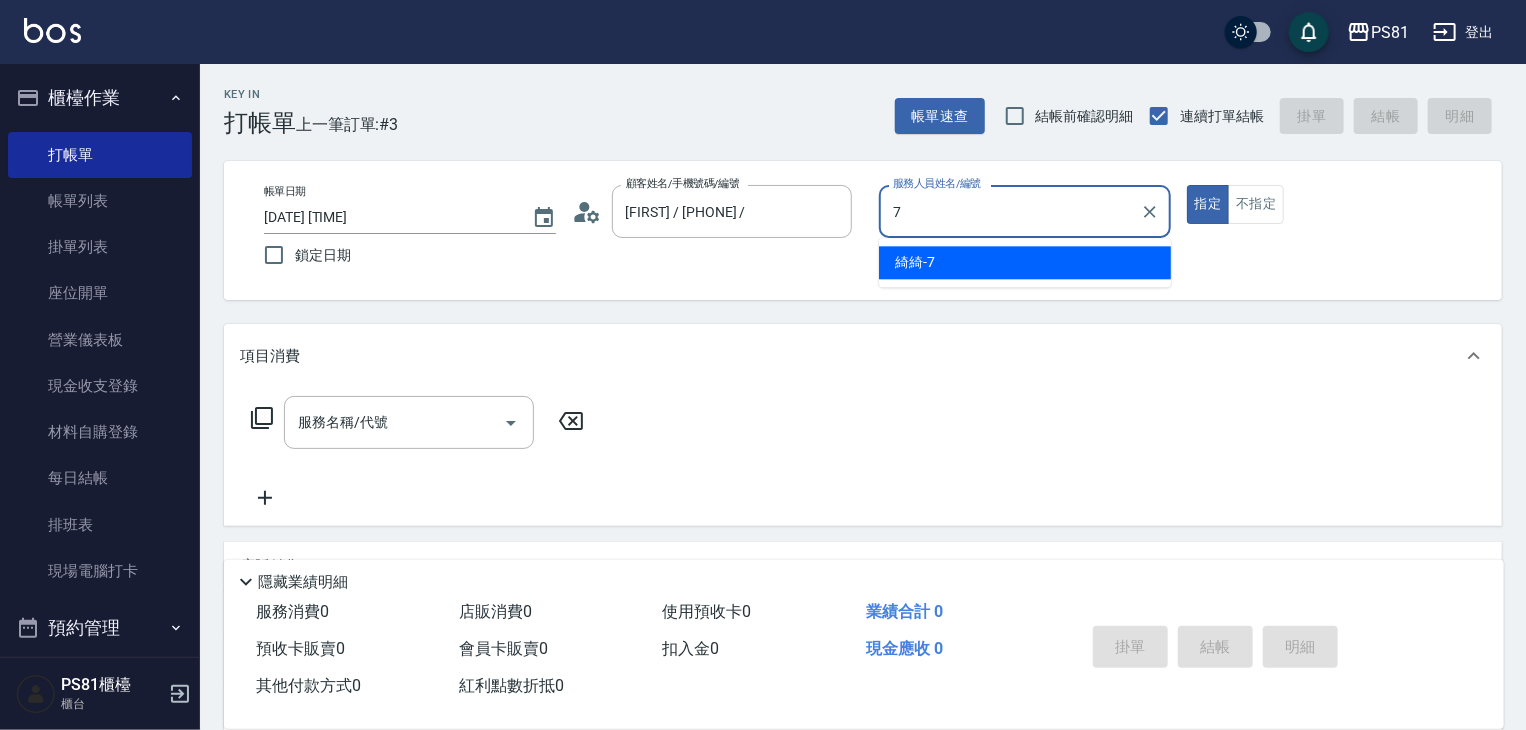 type on "綺綺-7" 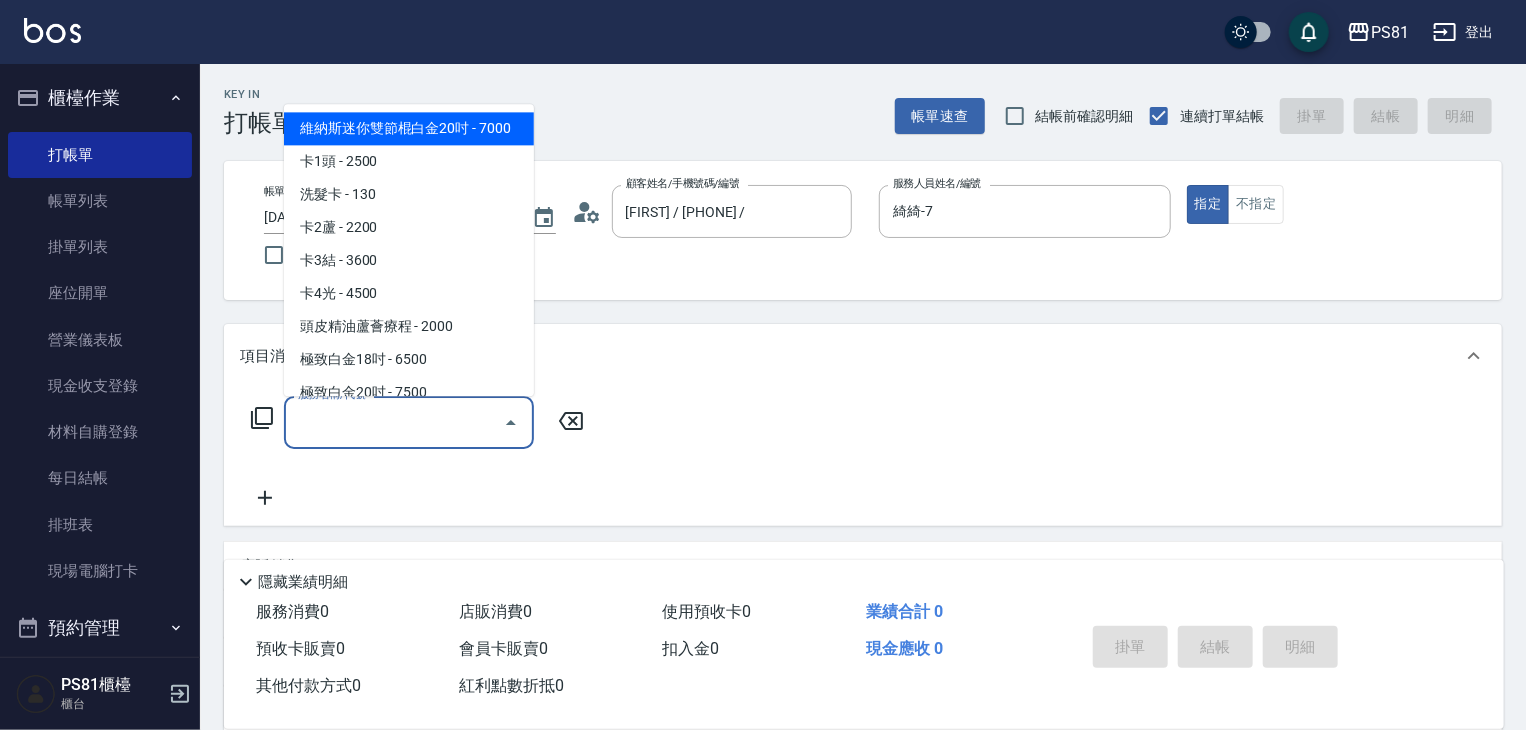 click on "服務名稱/代號" at bounding box center (394, 422) 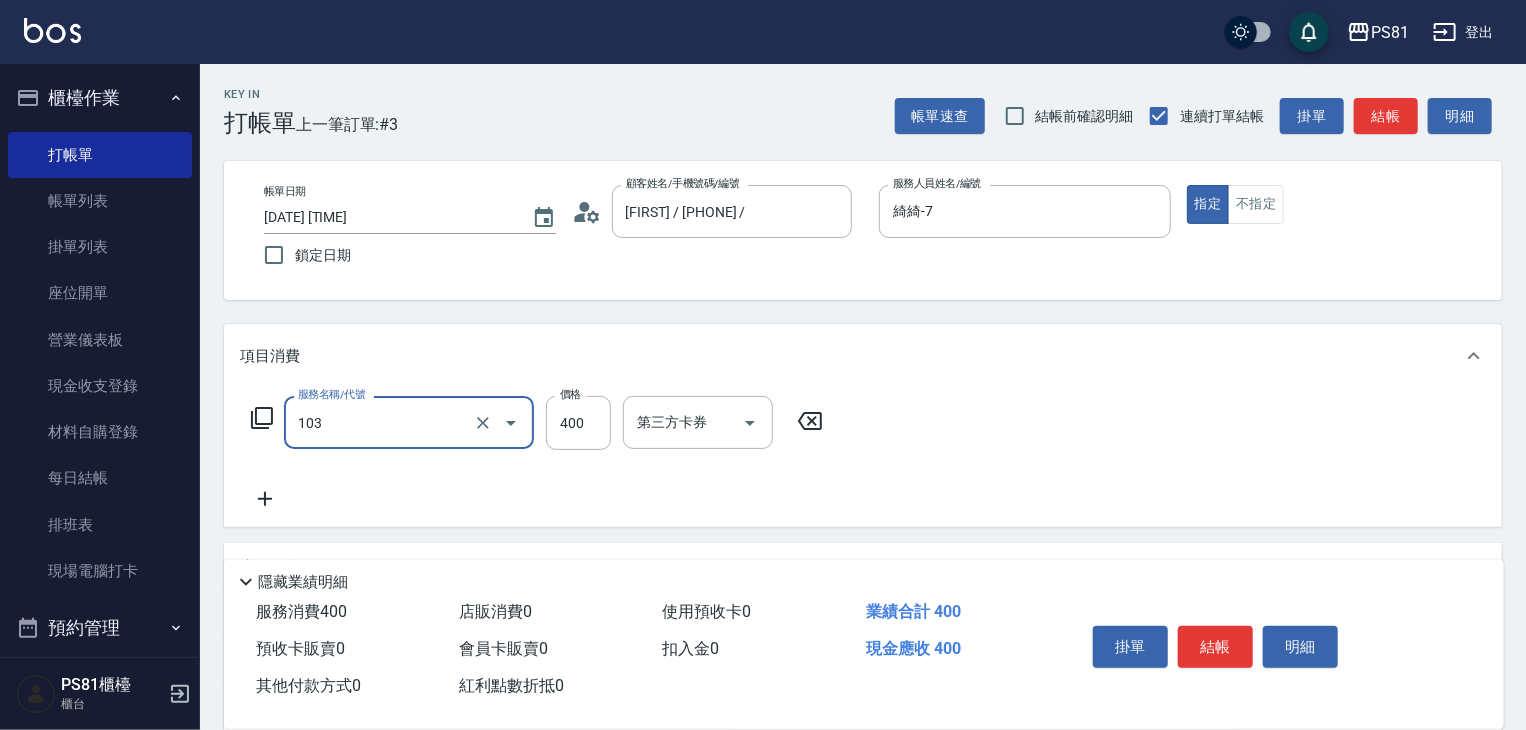 type on "C級洗剪400(103)" 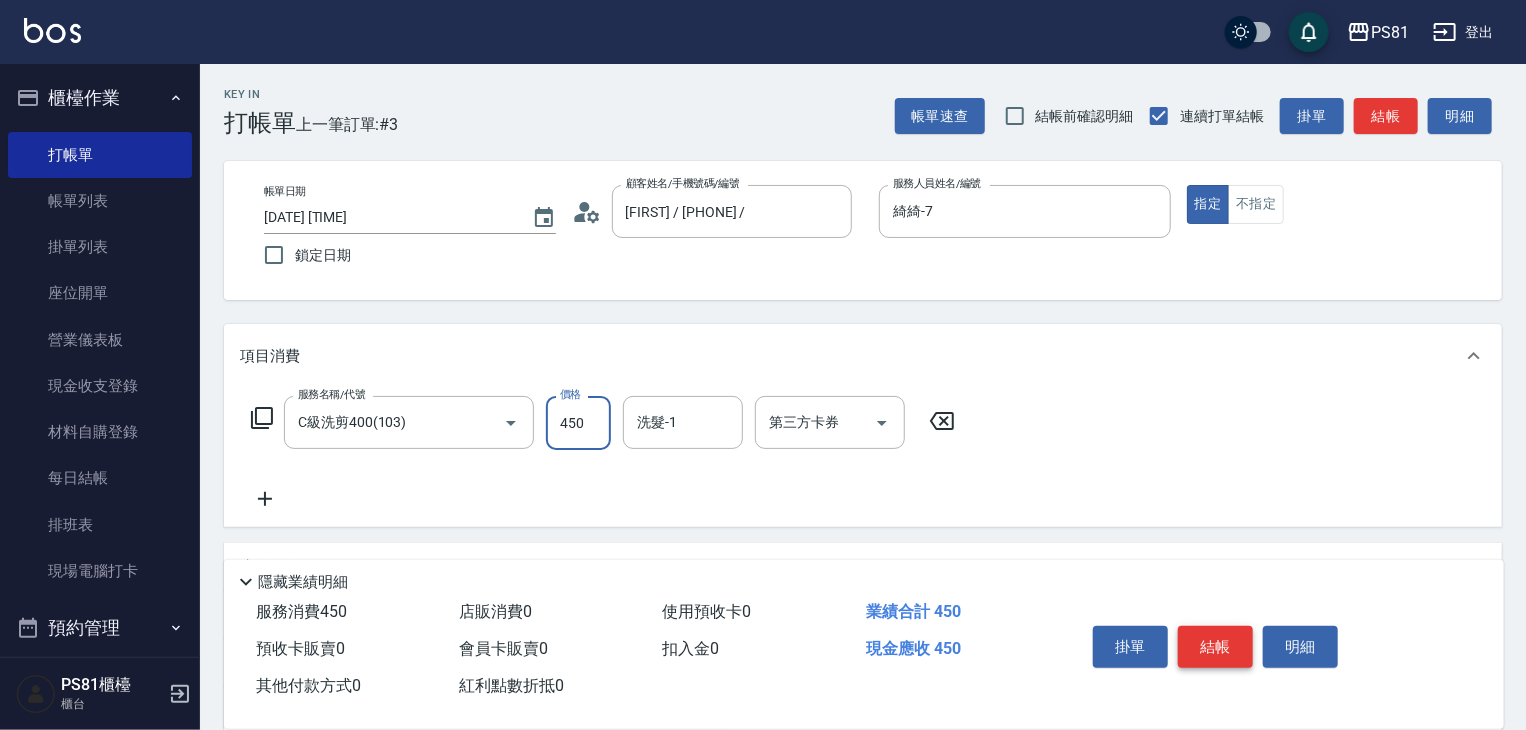 type on "450" 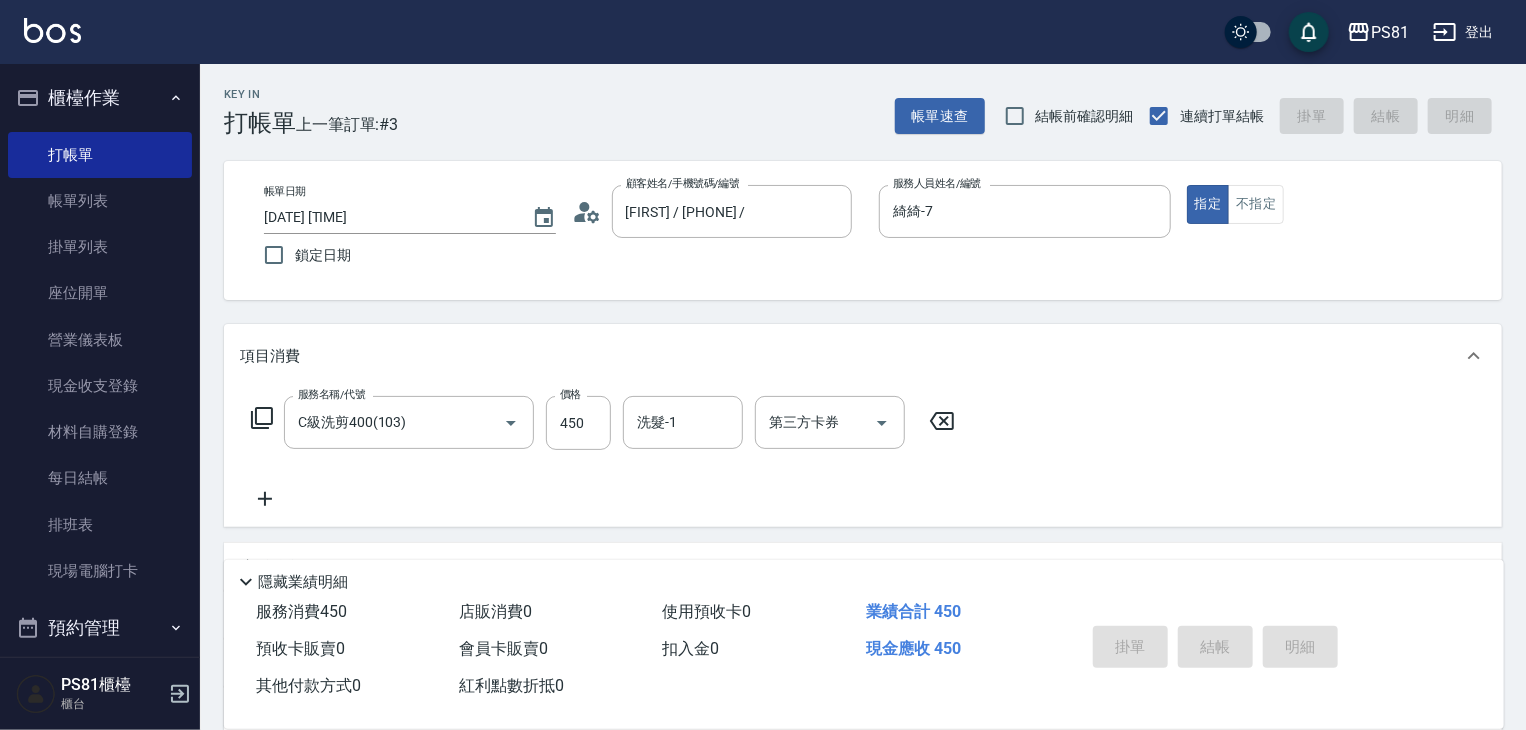 type on "[DATE] [TIME]" 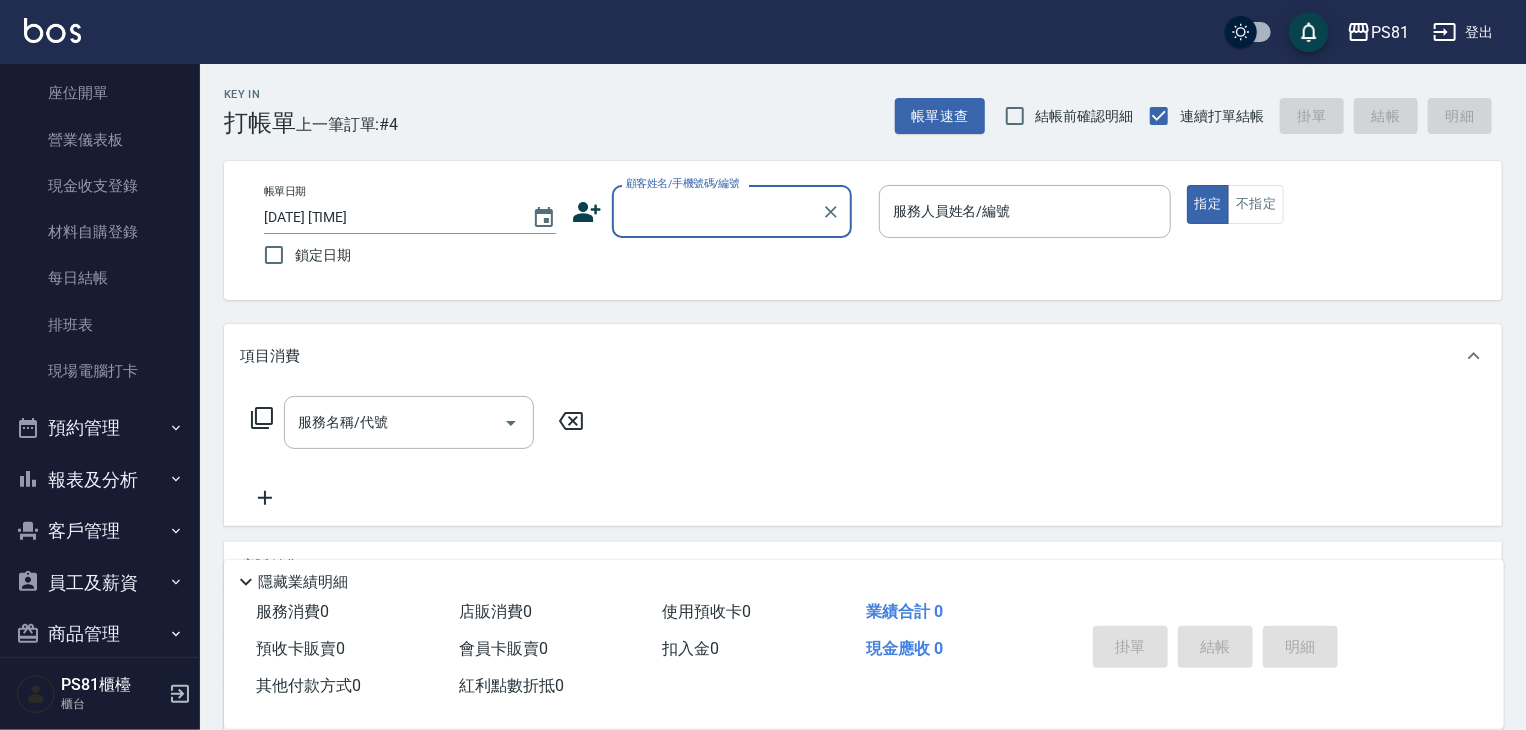 click on "報表及分析" at bounding box center [100, 480] 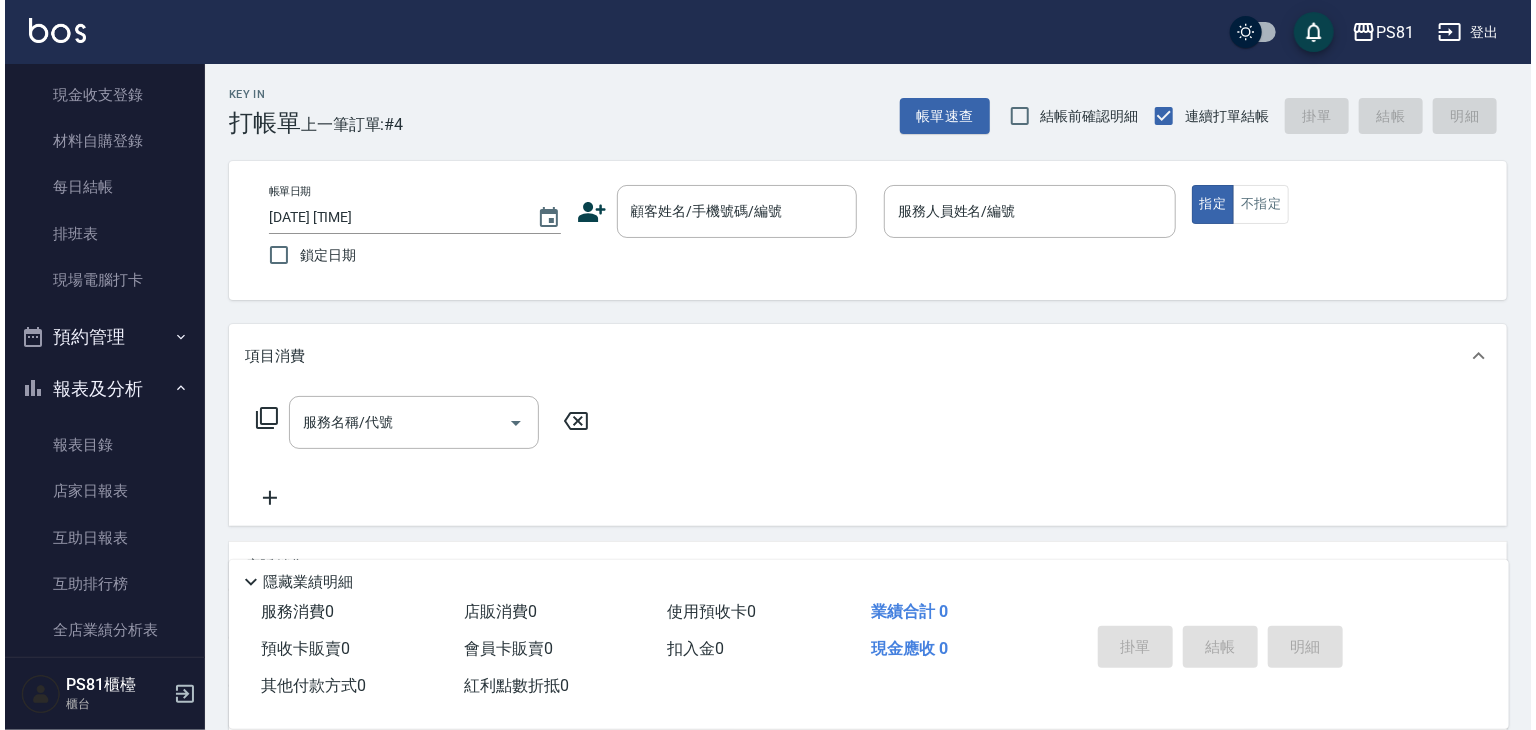 scroll, scrollTop: 400, scrollLeft: 0, axis: vertical 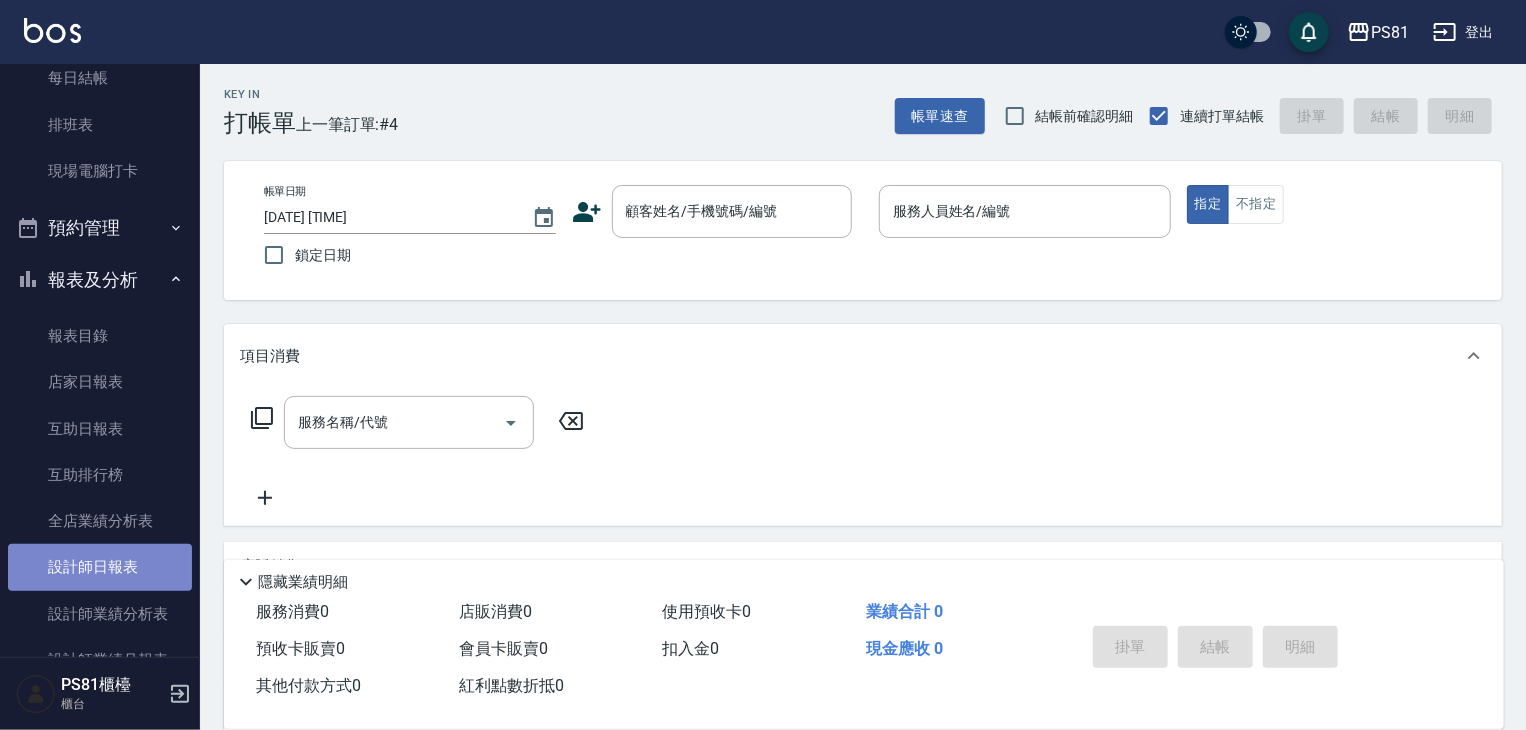 click on "設計師日報表" at bounding box center (100, 567) 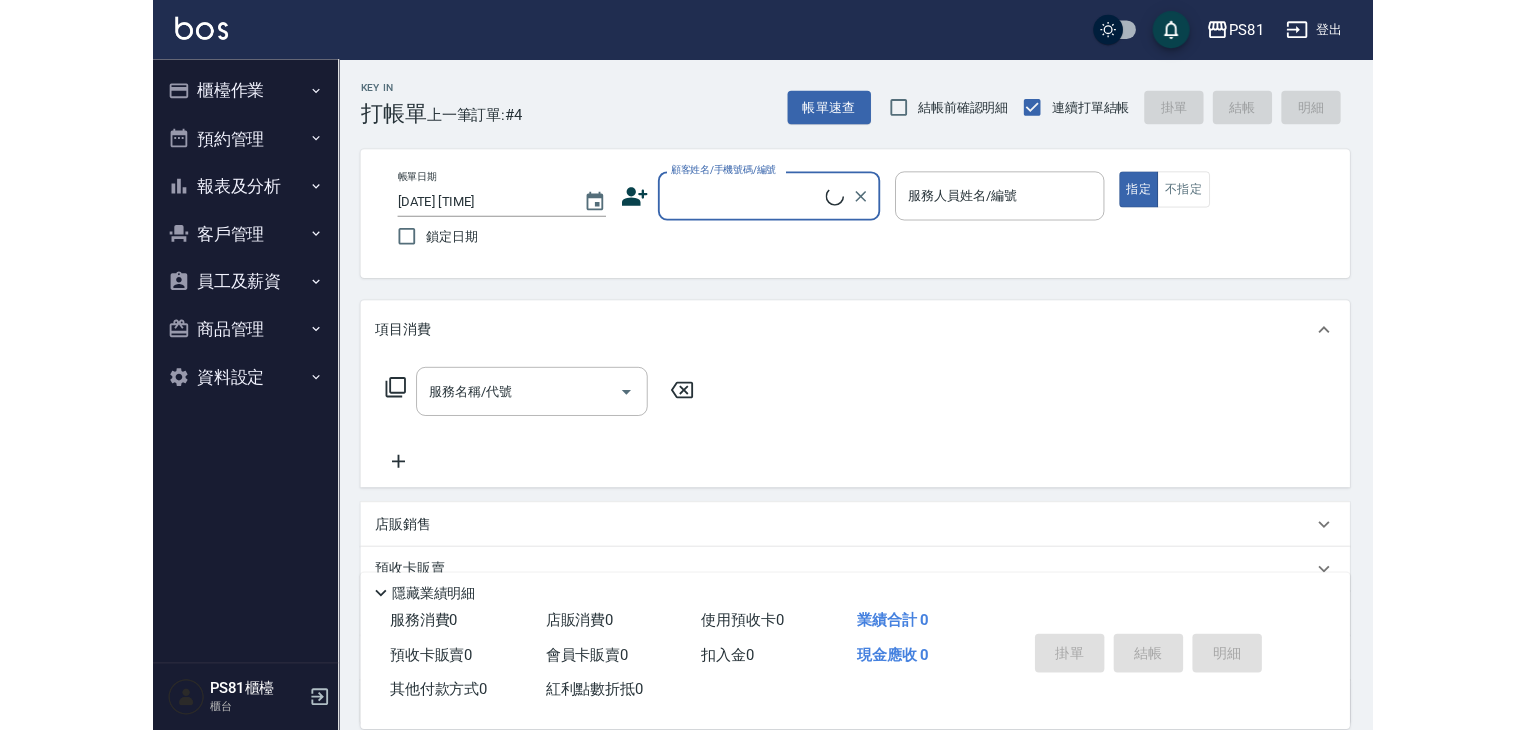 scroll, scrollTop: 0, scrollLeft: 0, axis: both 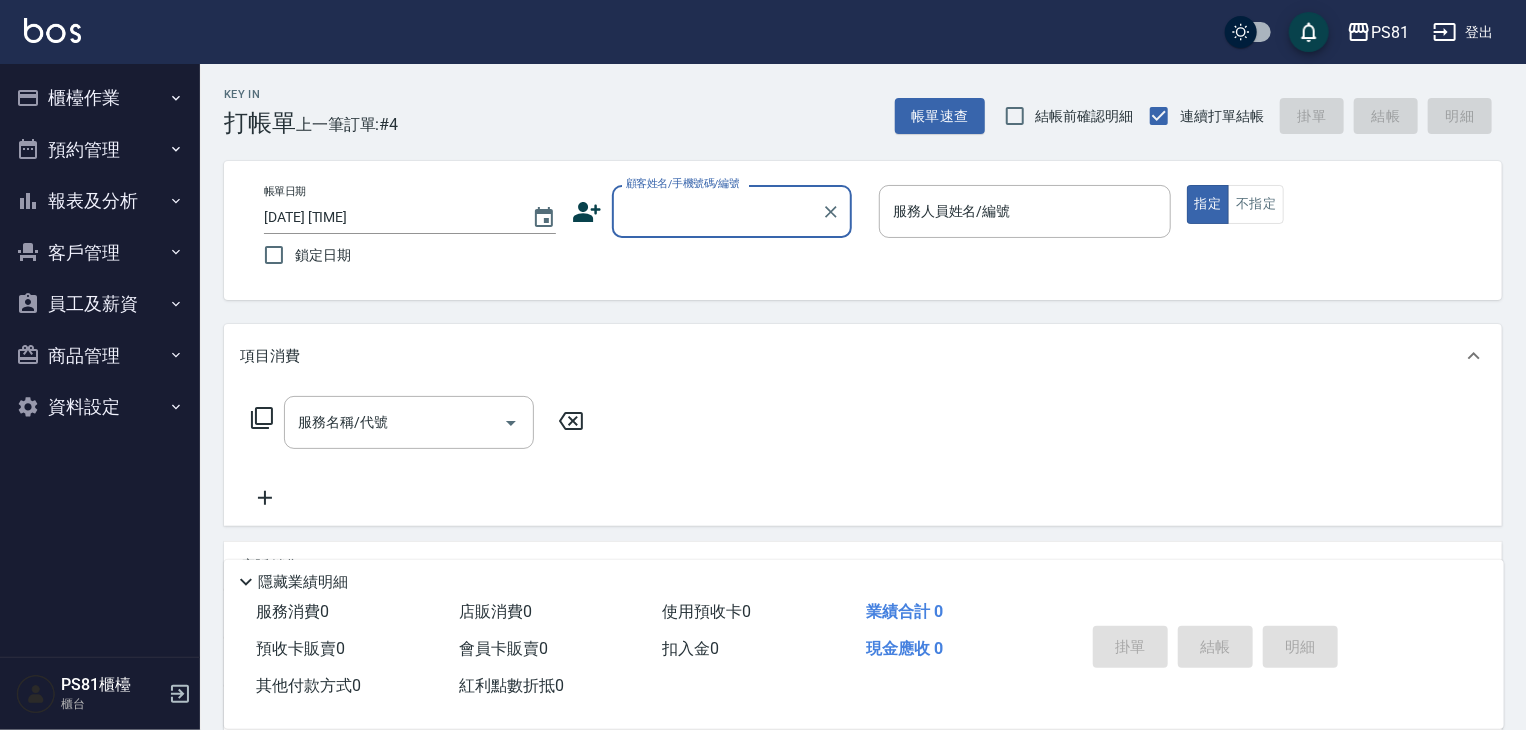 click on "報表及分析" at bounding box center (100, 201) 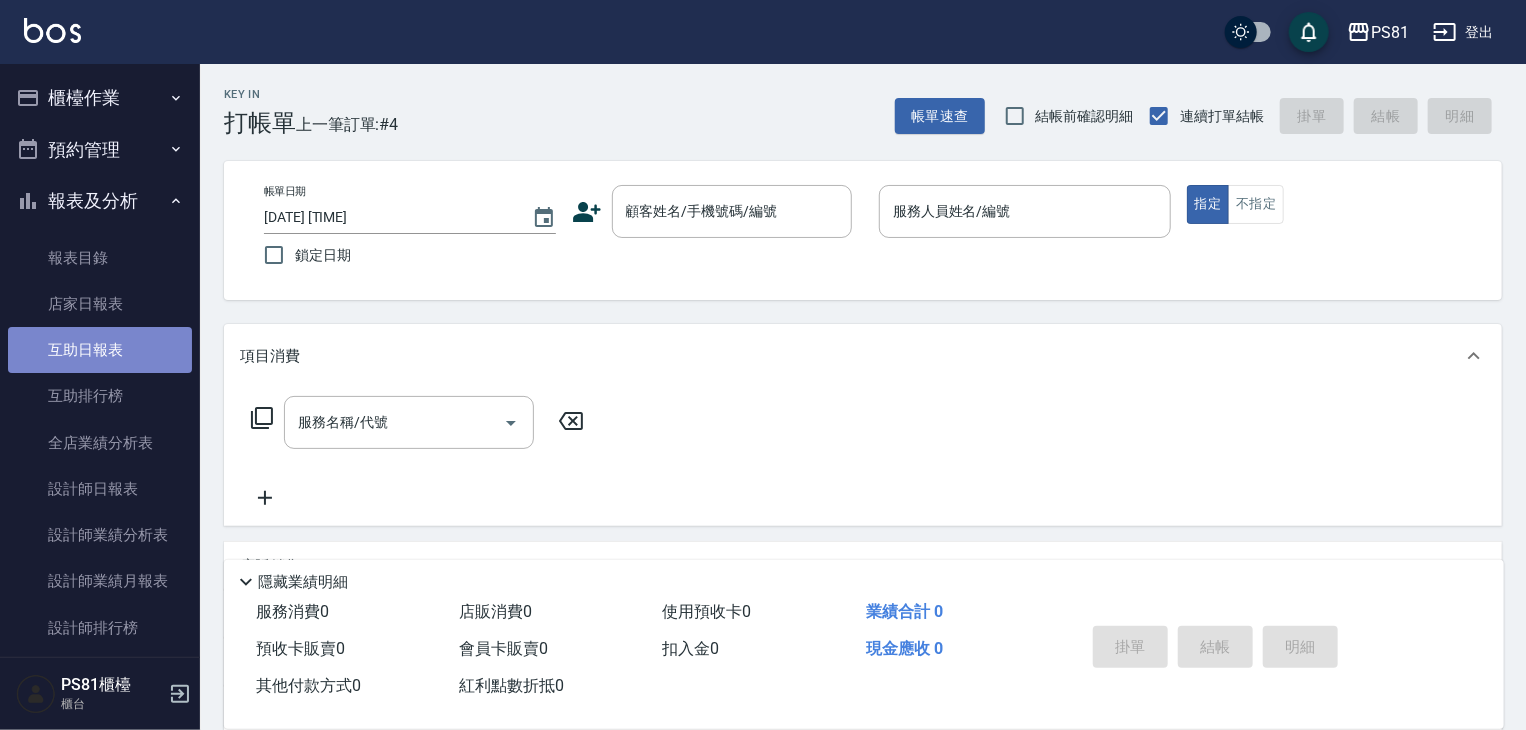 click on "互助日報表" at bounding box center [100, 350] 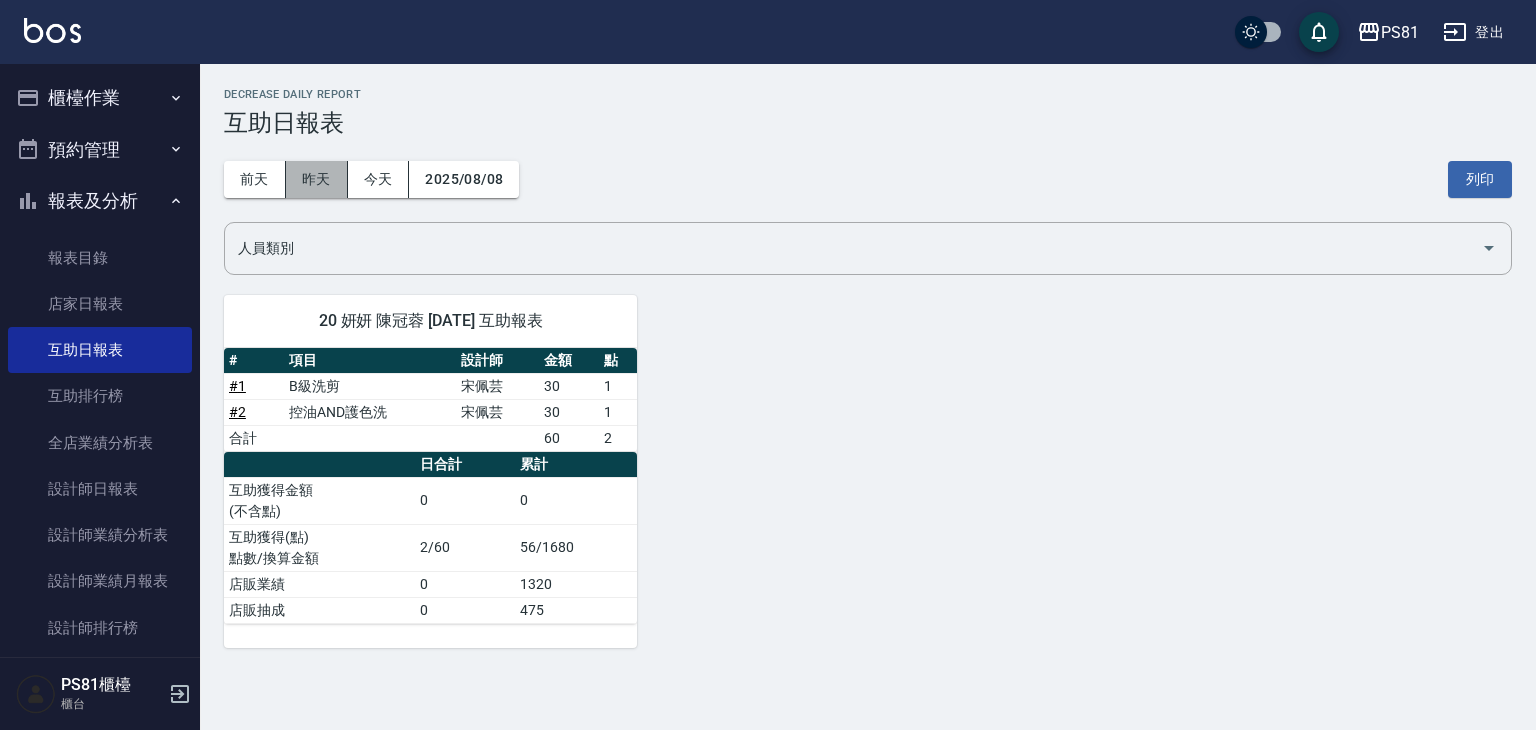 click on "昨天" at bounding box center (317, 179) 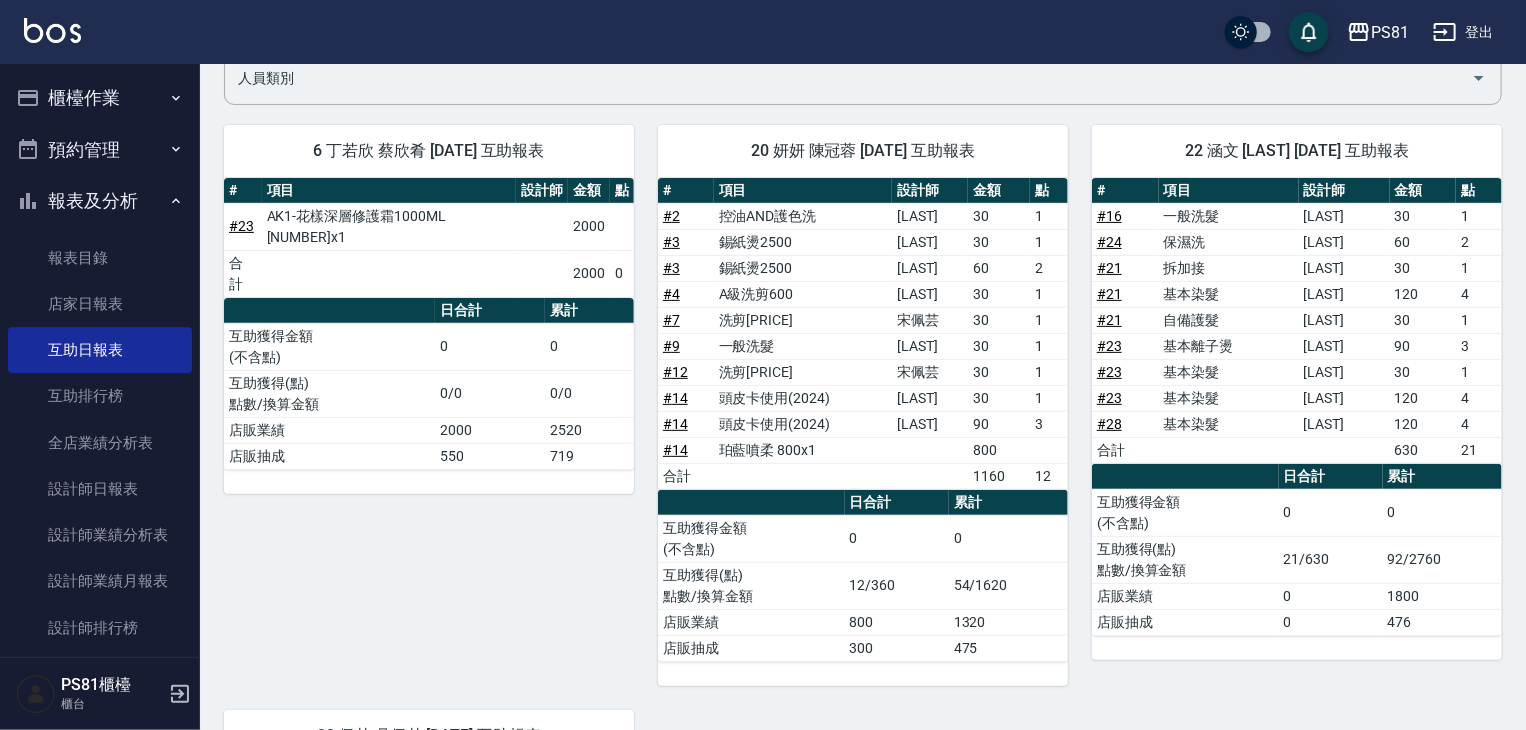 scroll, scrollTop: 200, scrollLeft: 0, axis: vertical 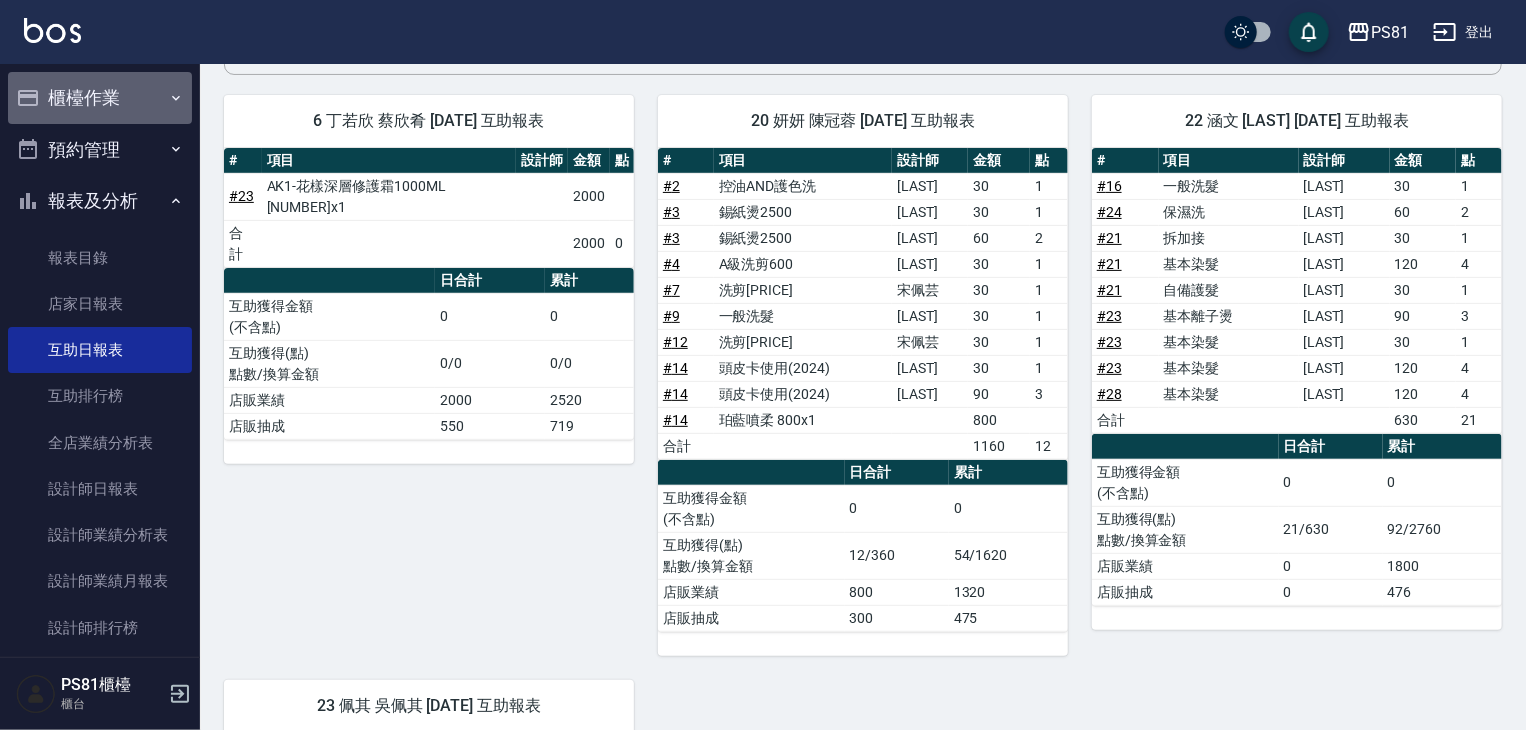 click on "櫃檯作業" at bounding box center (100, 98) 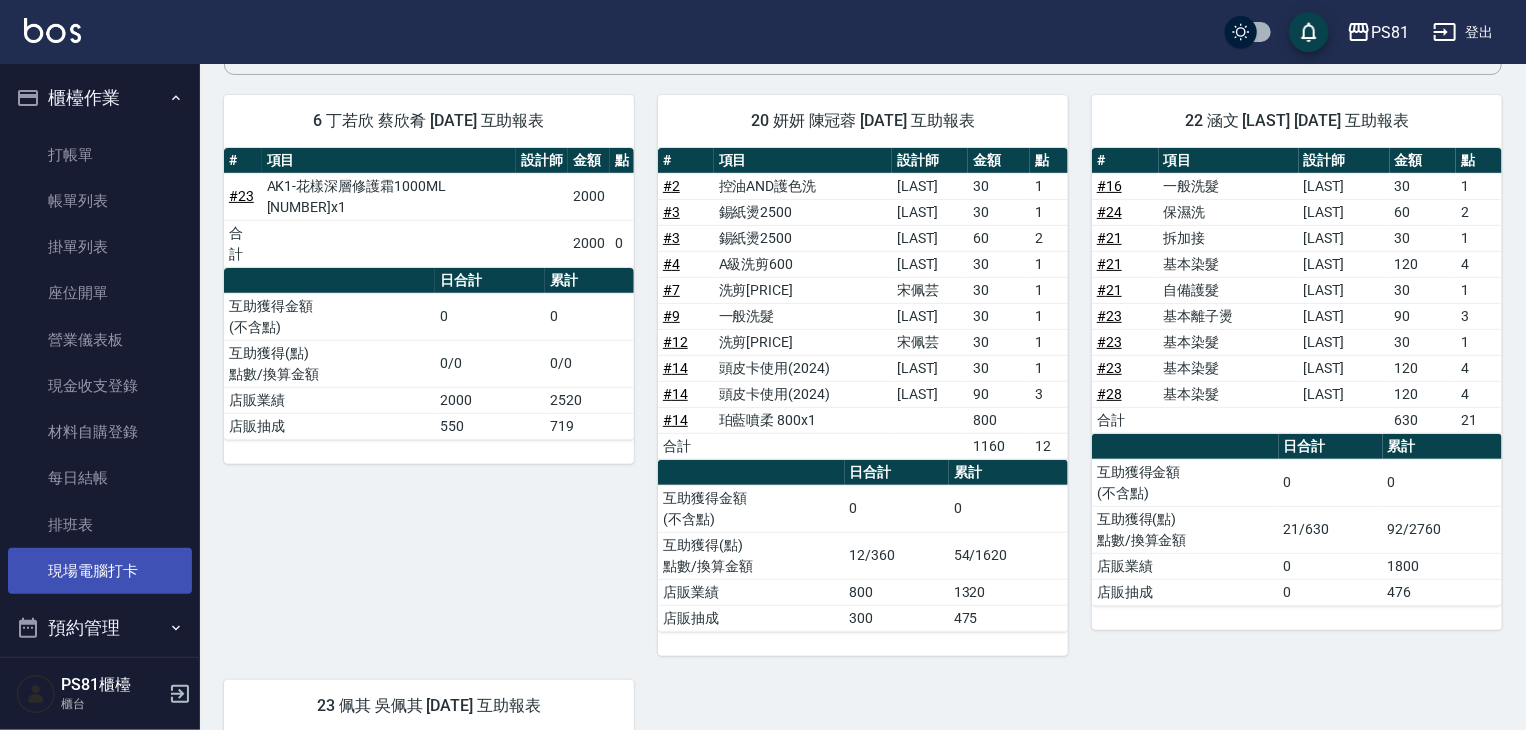 click on "現場電腦打卡" at bounding box center (100, 571) 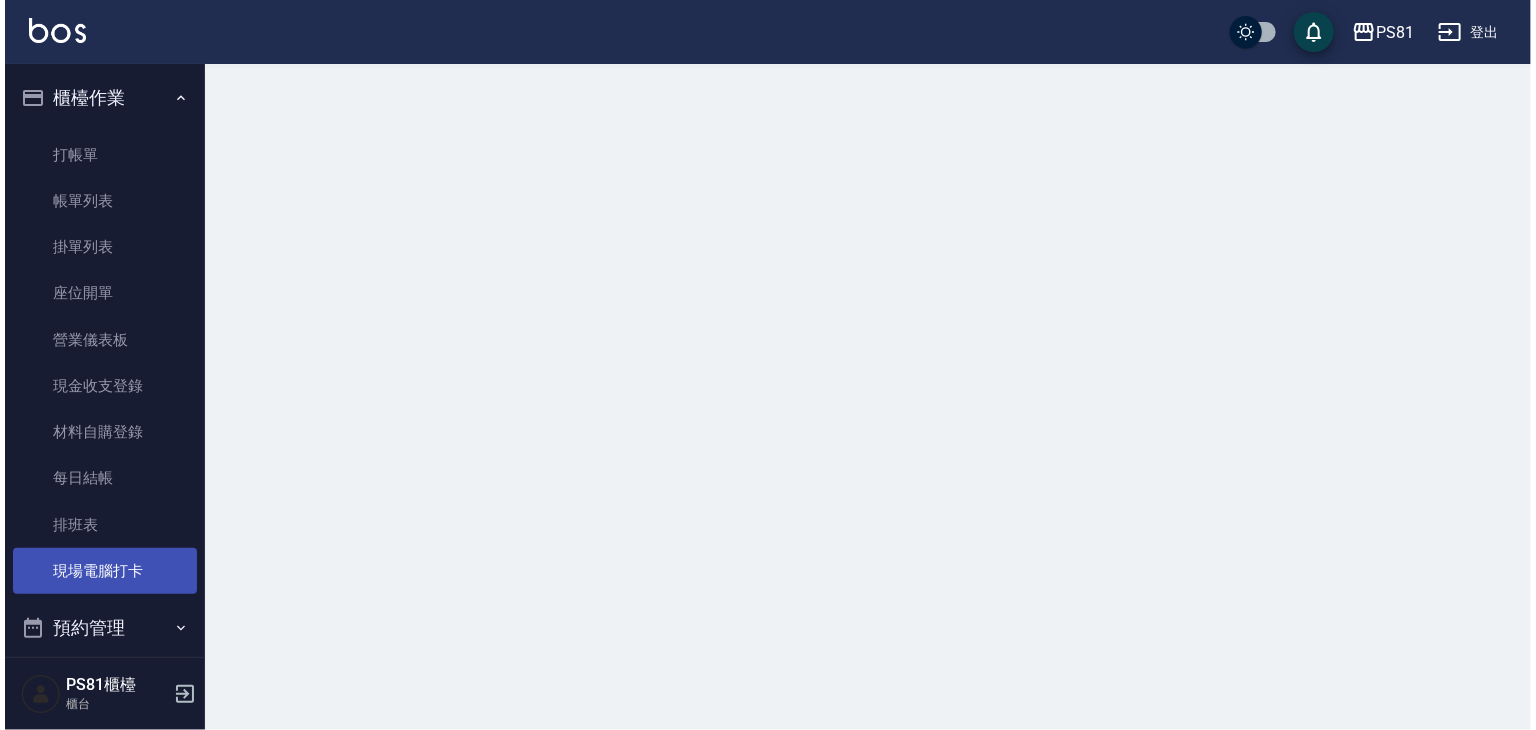 scroll, scrollTop: 0, scrollLeft: 0, axis: both 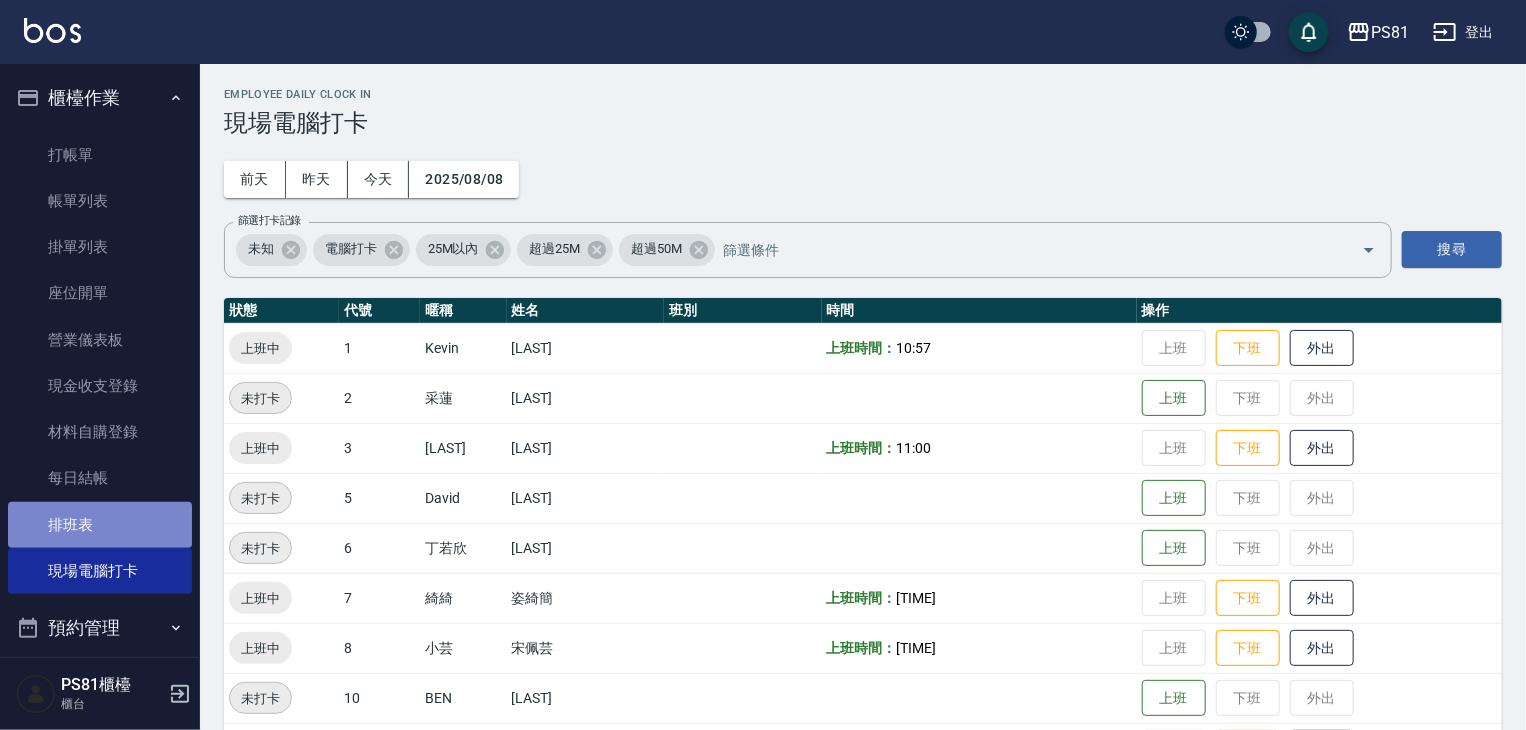 click on "排班表" at bounding box center [100, 525] 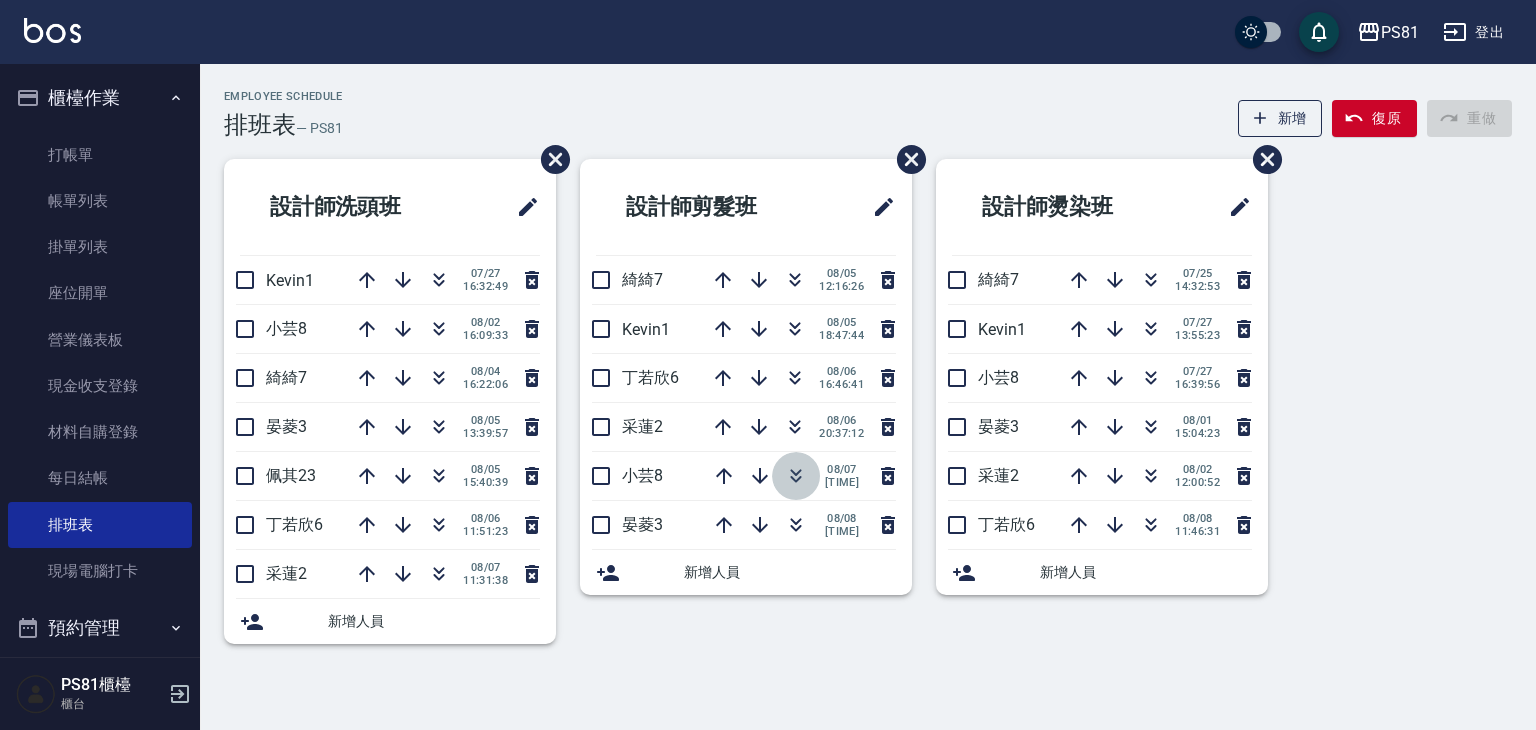 click 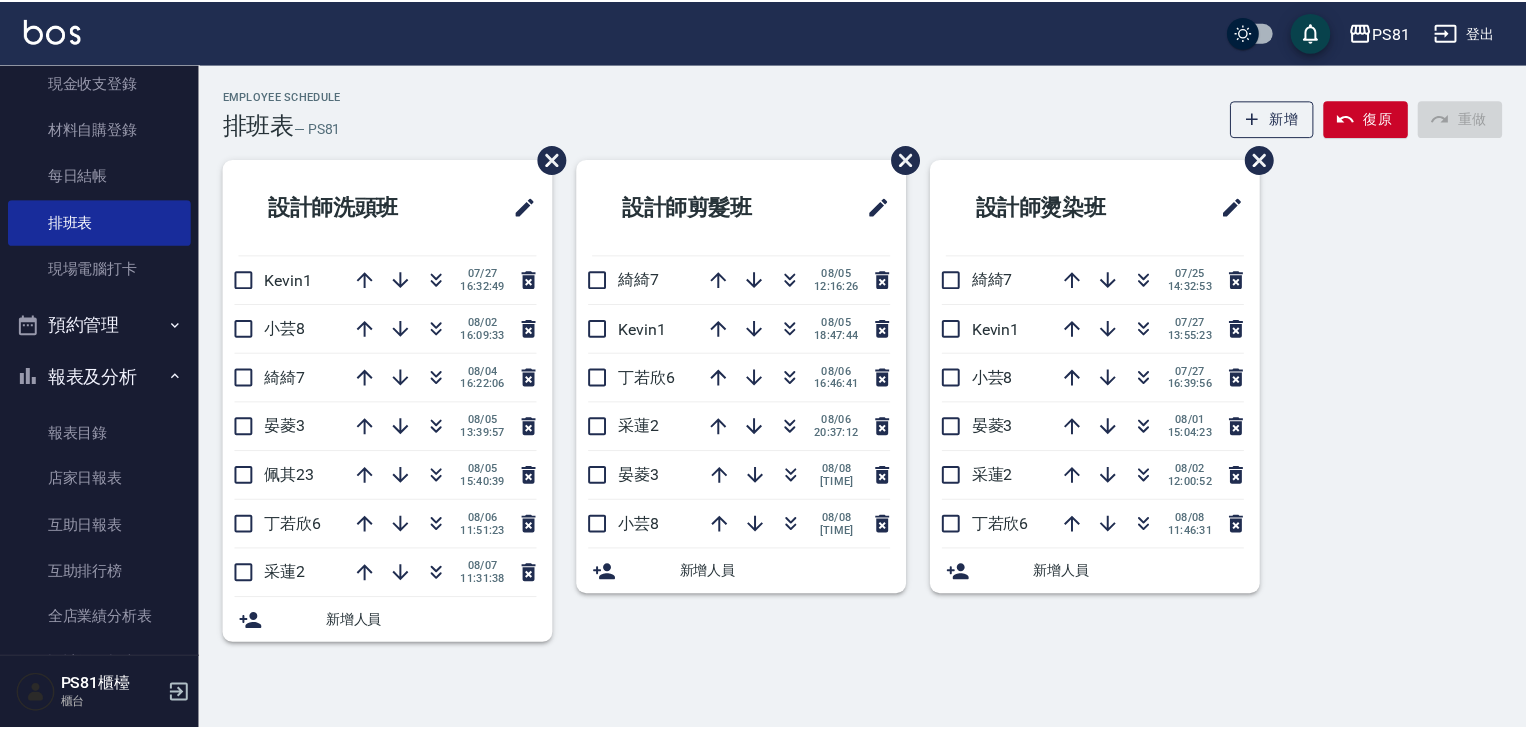 scroll, scrollTop: 400, scrollLeft: 0, axis: vertical 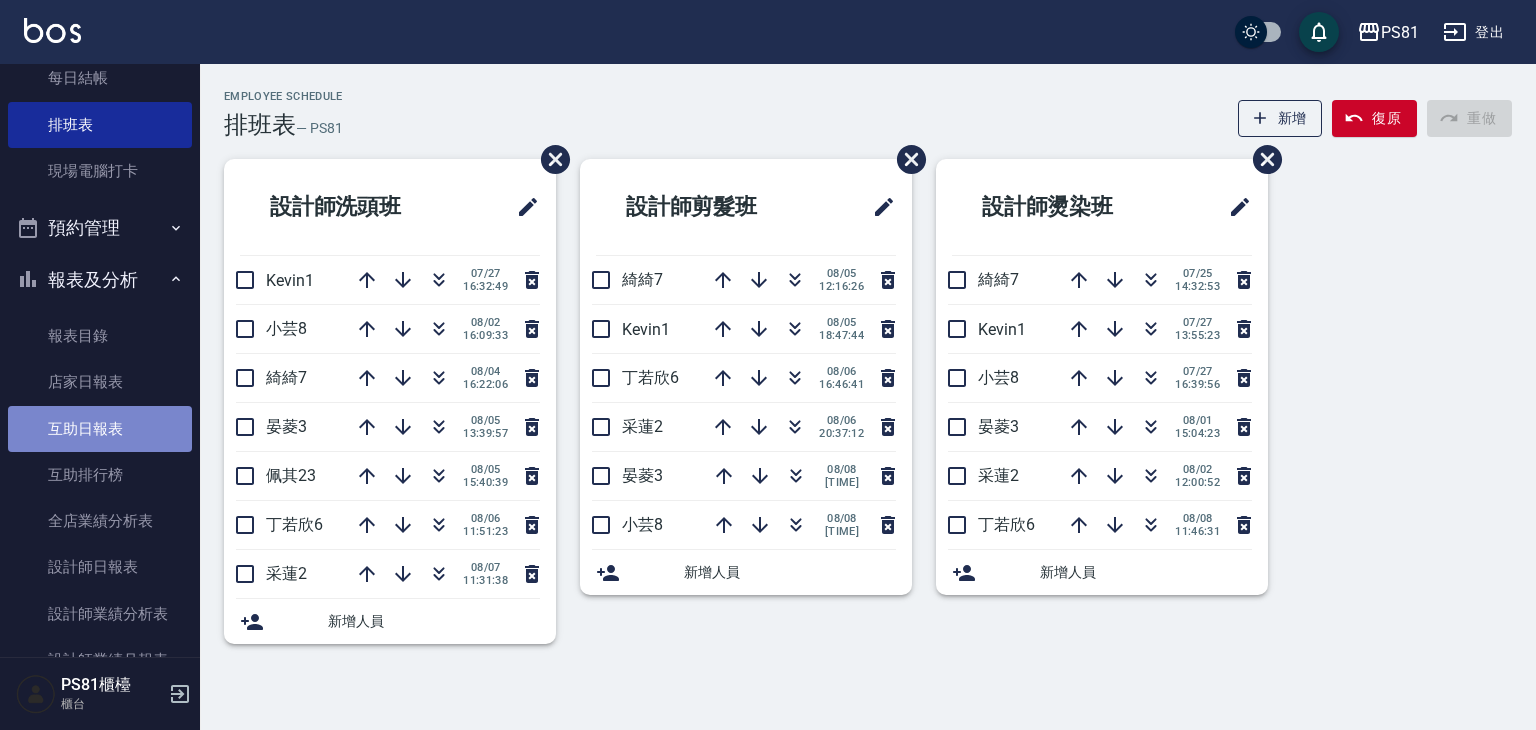 click on "互助日報表" at bounding box center (100, 429) 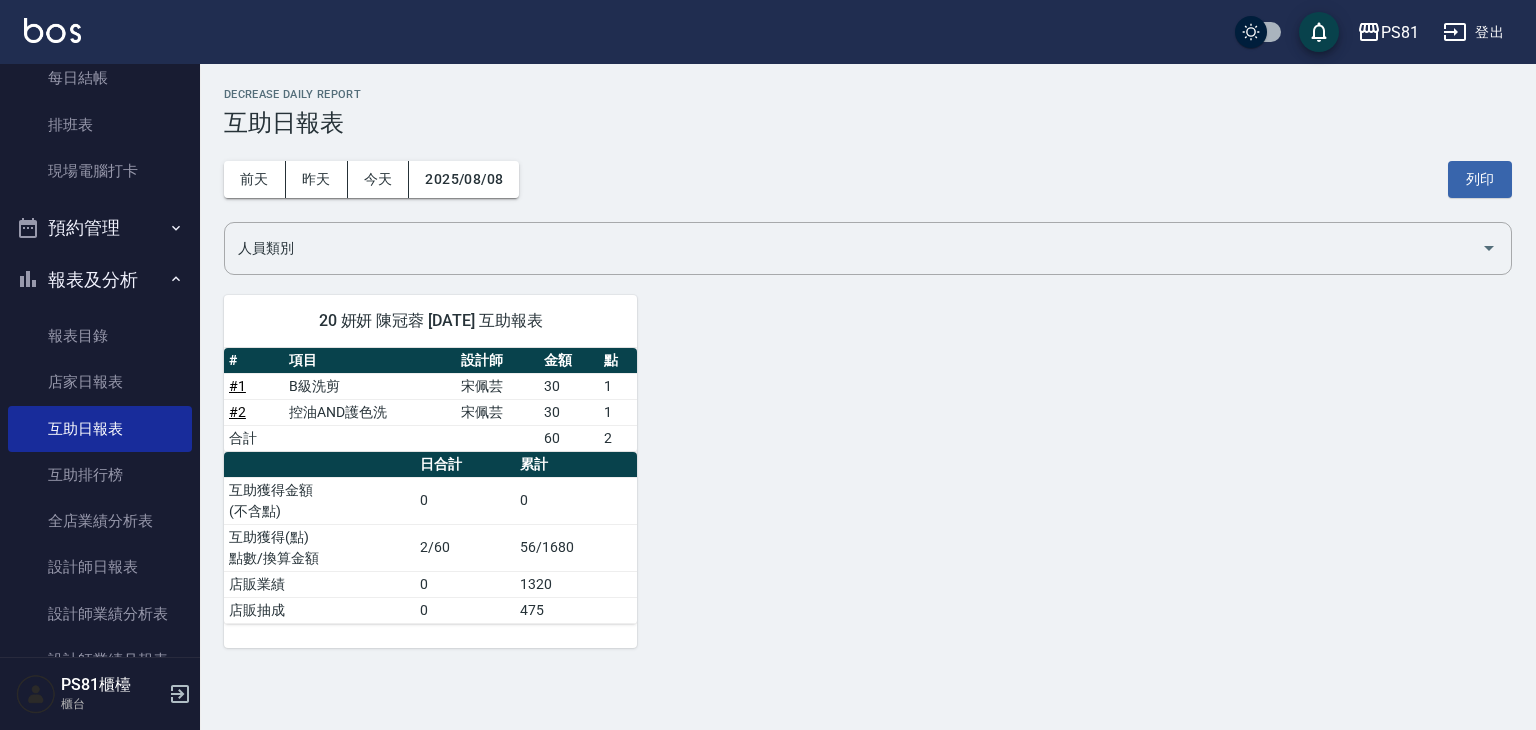 click on "前天 昨天 今天 2025/08/08 列印" at bounding box center (868, 179) 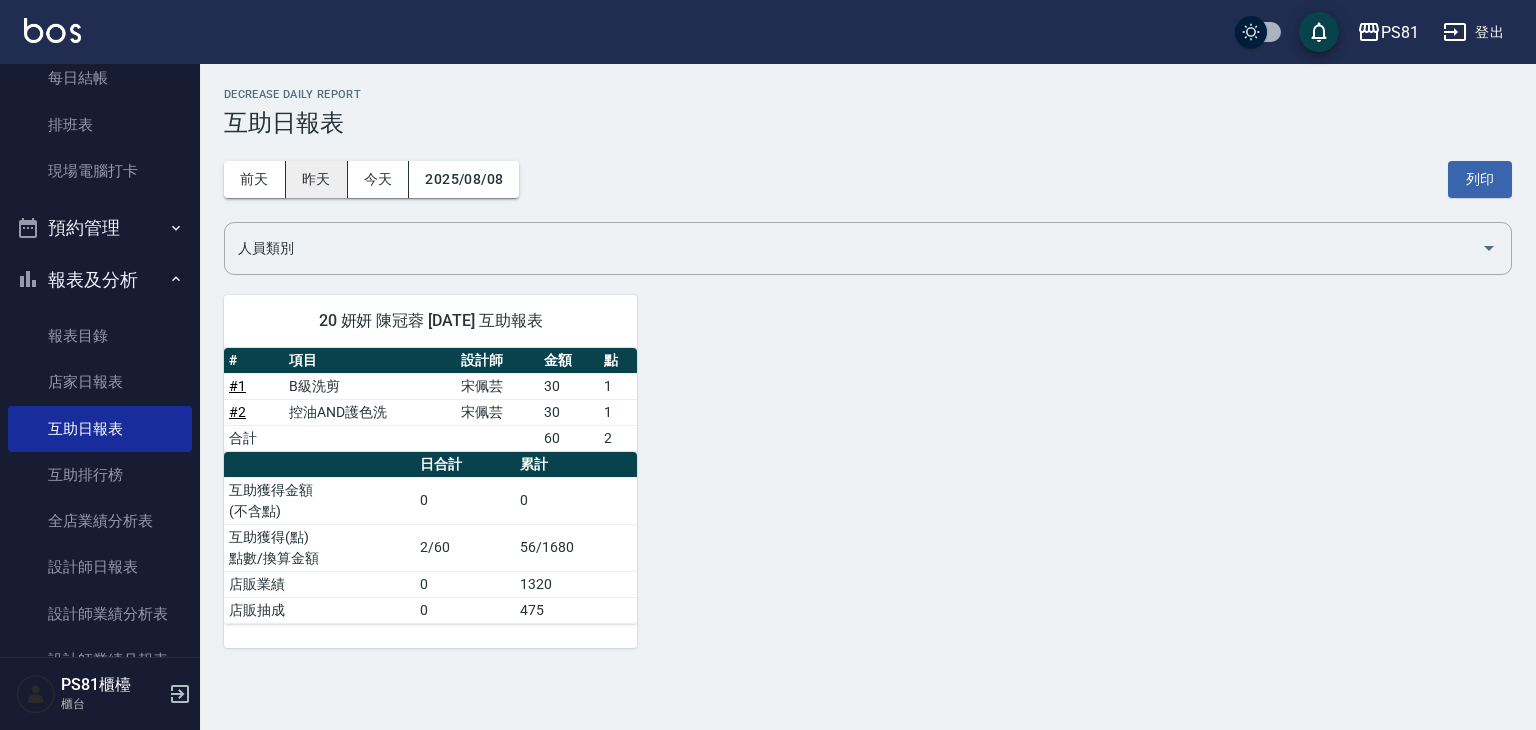 click on "昨天" at bounding box center [317, 179] 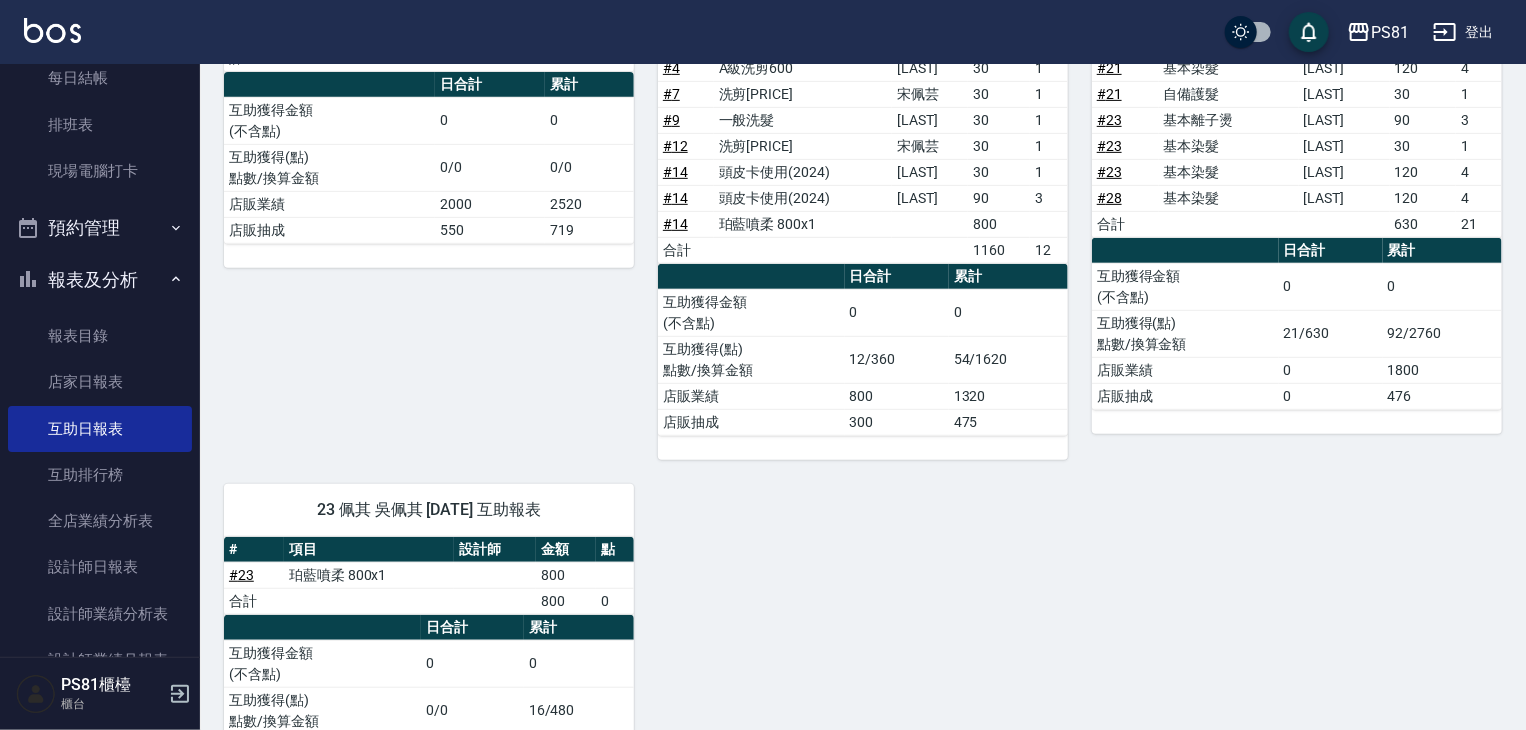 scroll, scrollTop: 400, scrollLeft: 0, axis: vertical 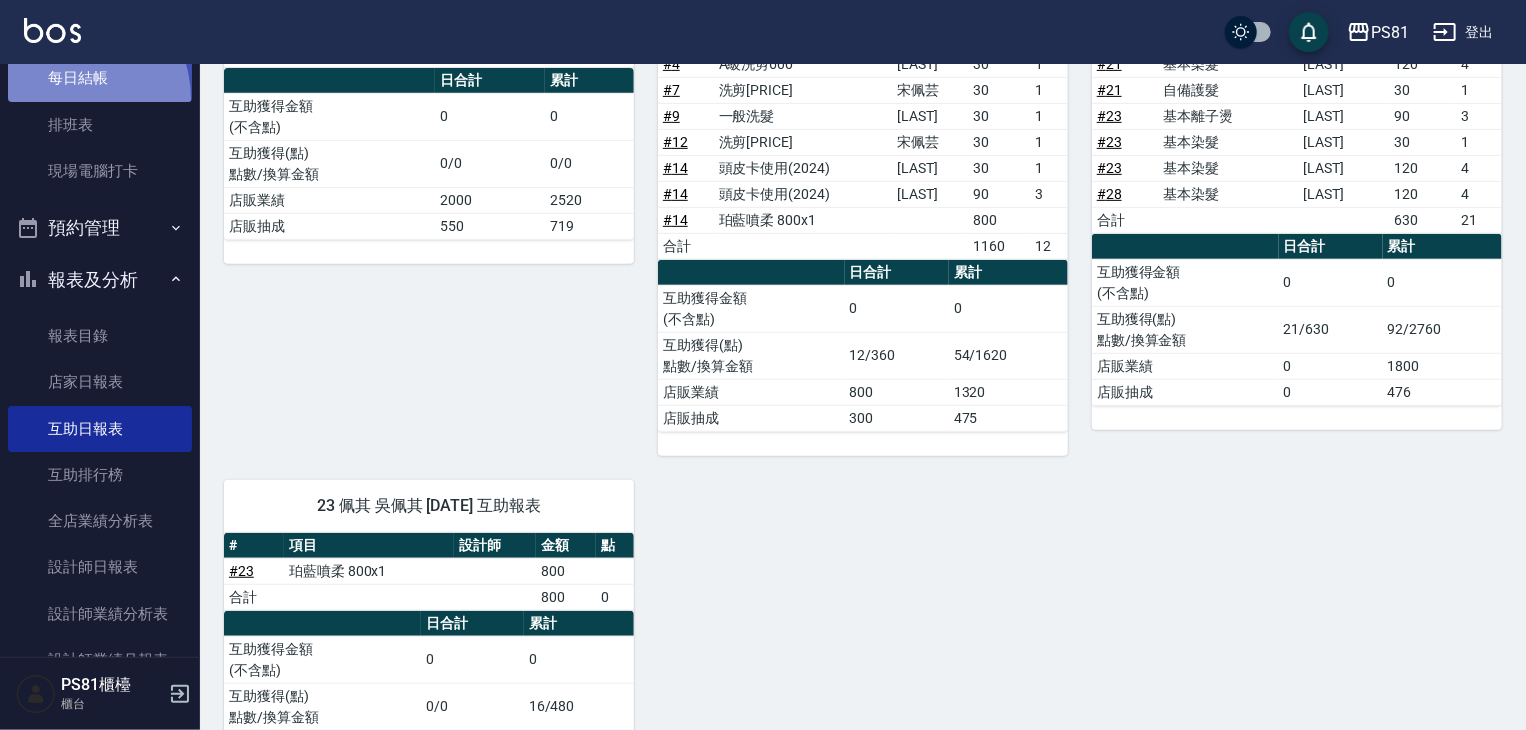 click on "每日結帳" at bounding box center [100, 78] 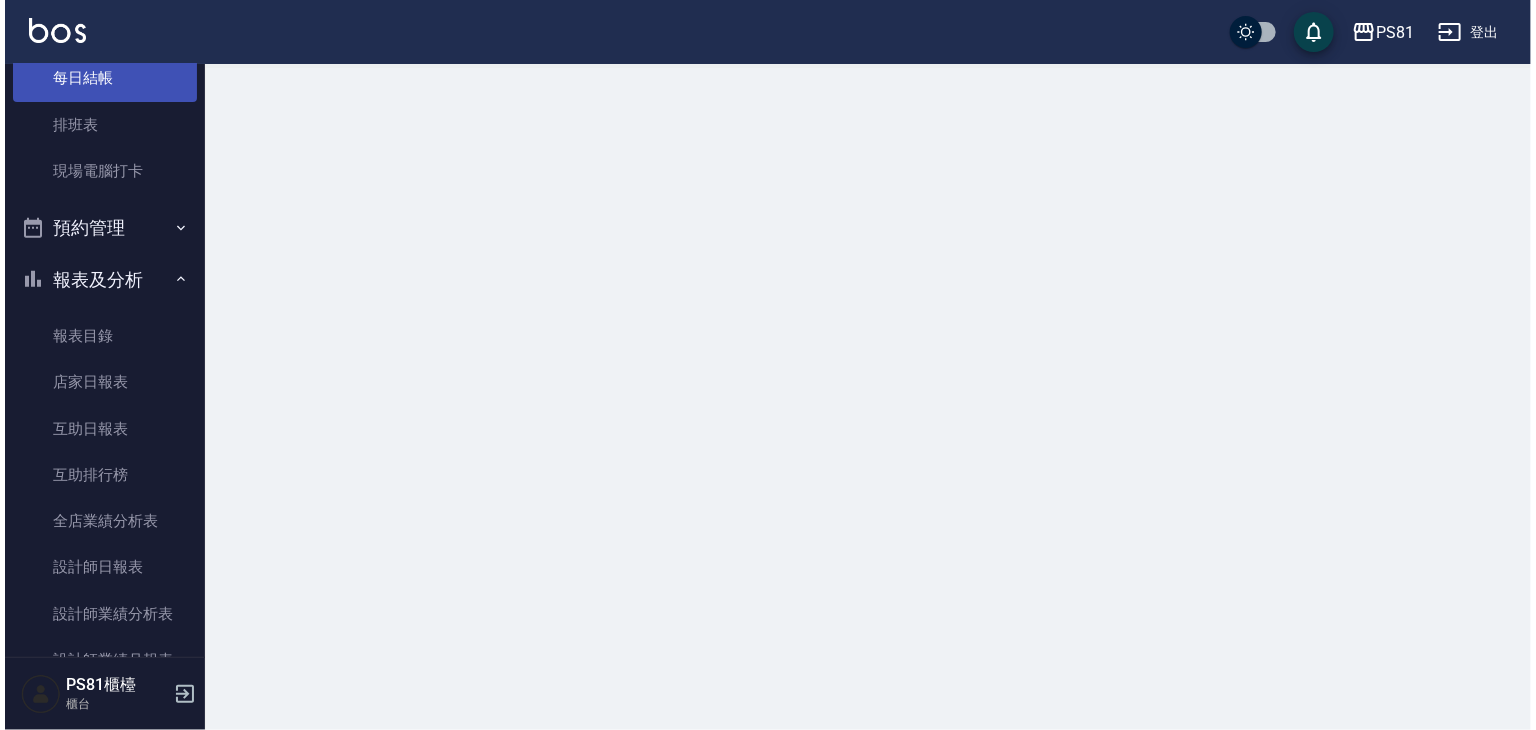 scroll, scrollTop: 0, scrollLeft: 0, axis: both 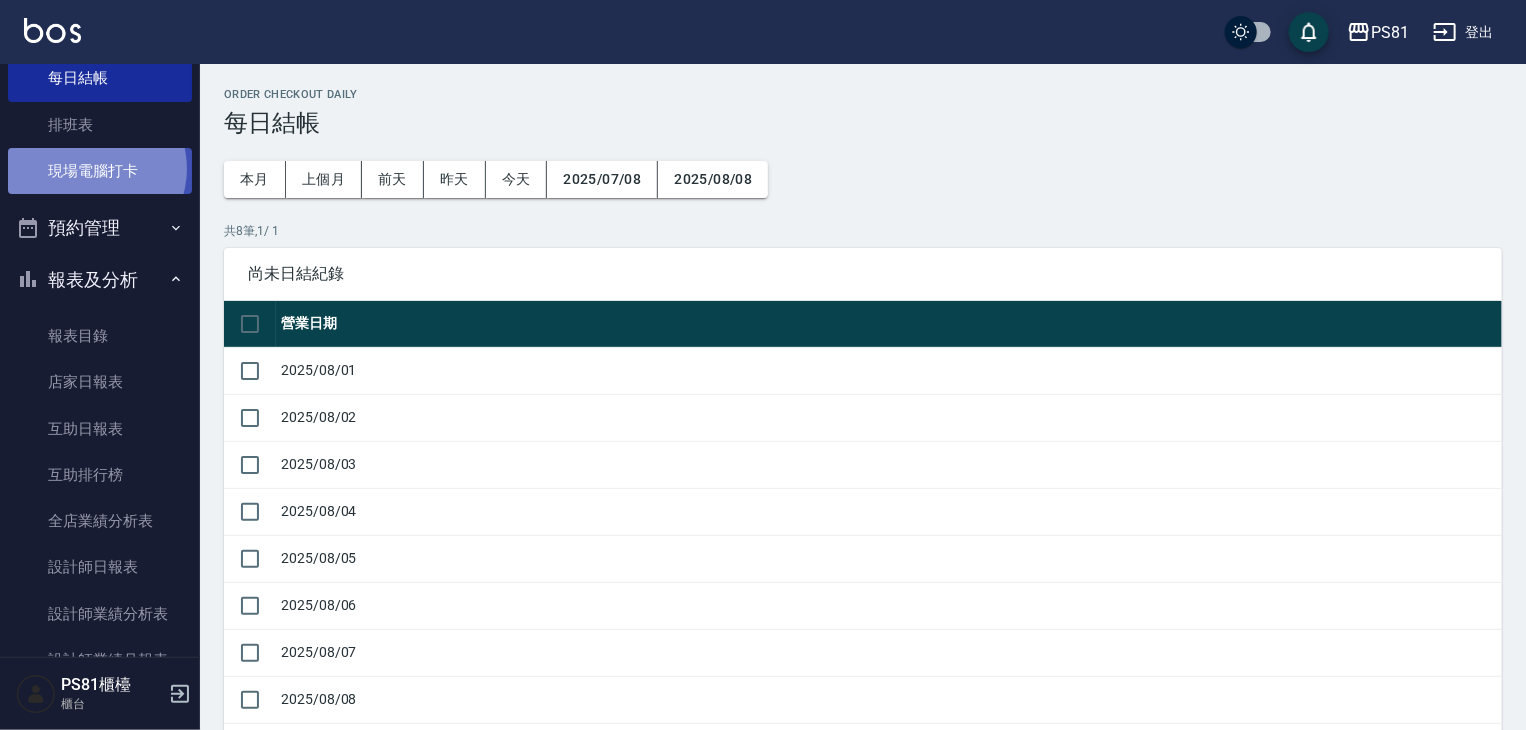 click on "現場電腦打卡" at bounding box center (100, 171) 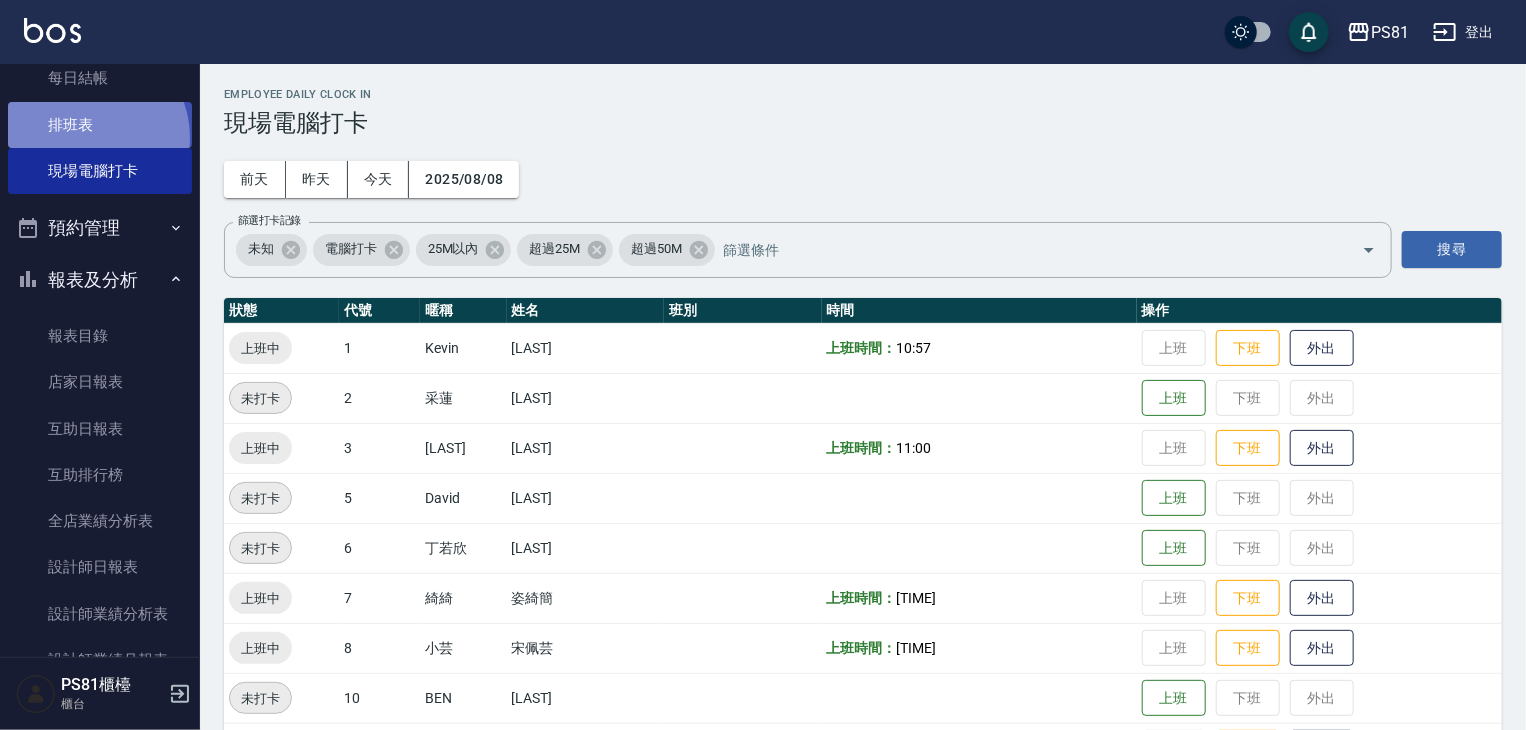 click on "排班表" at bounding box center [100, 125] 